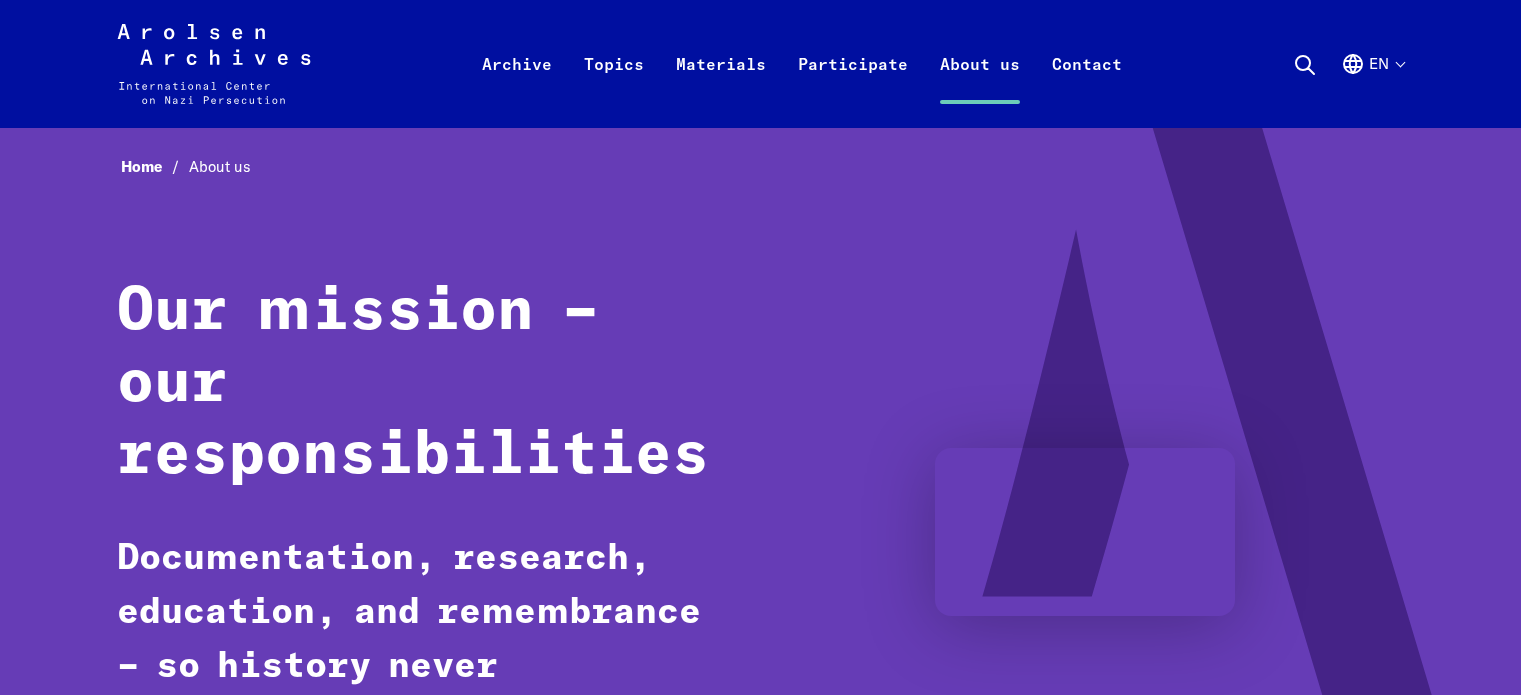 scroll, scrollTop: 0, scrollLeft: 0, axis: both 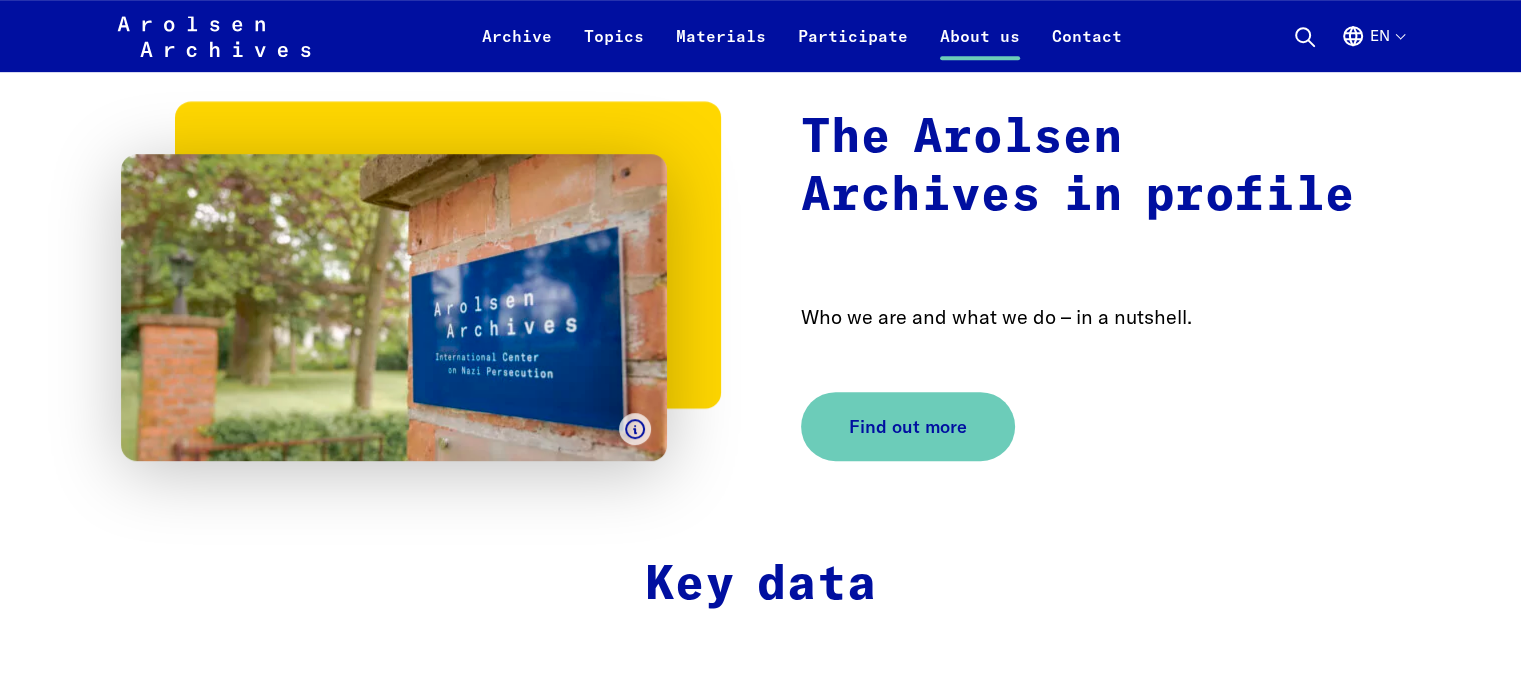 click 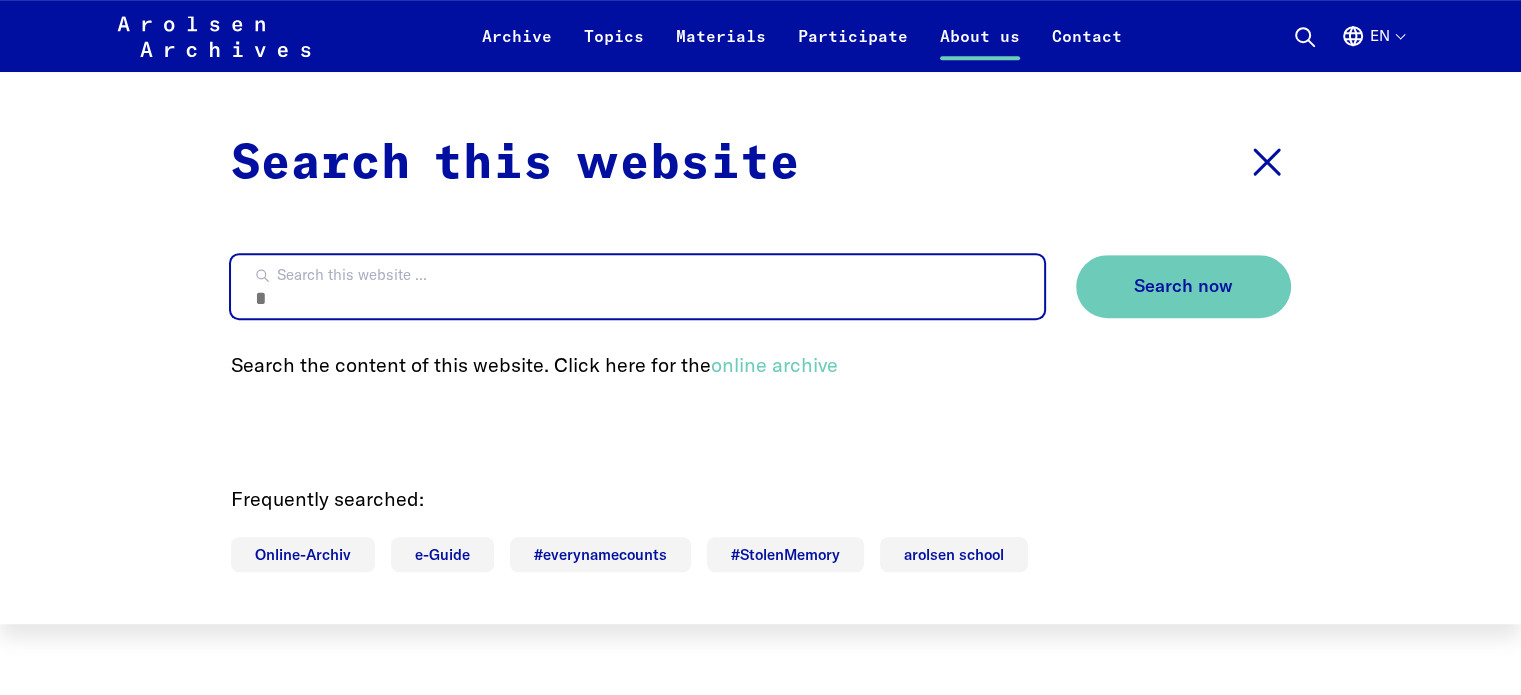 click on "Search this website ..." at bounding box center (637, 286) 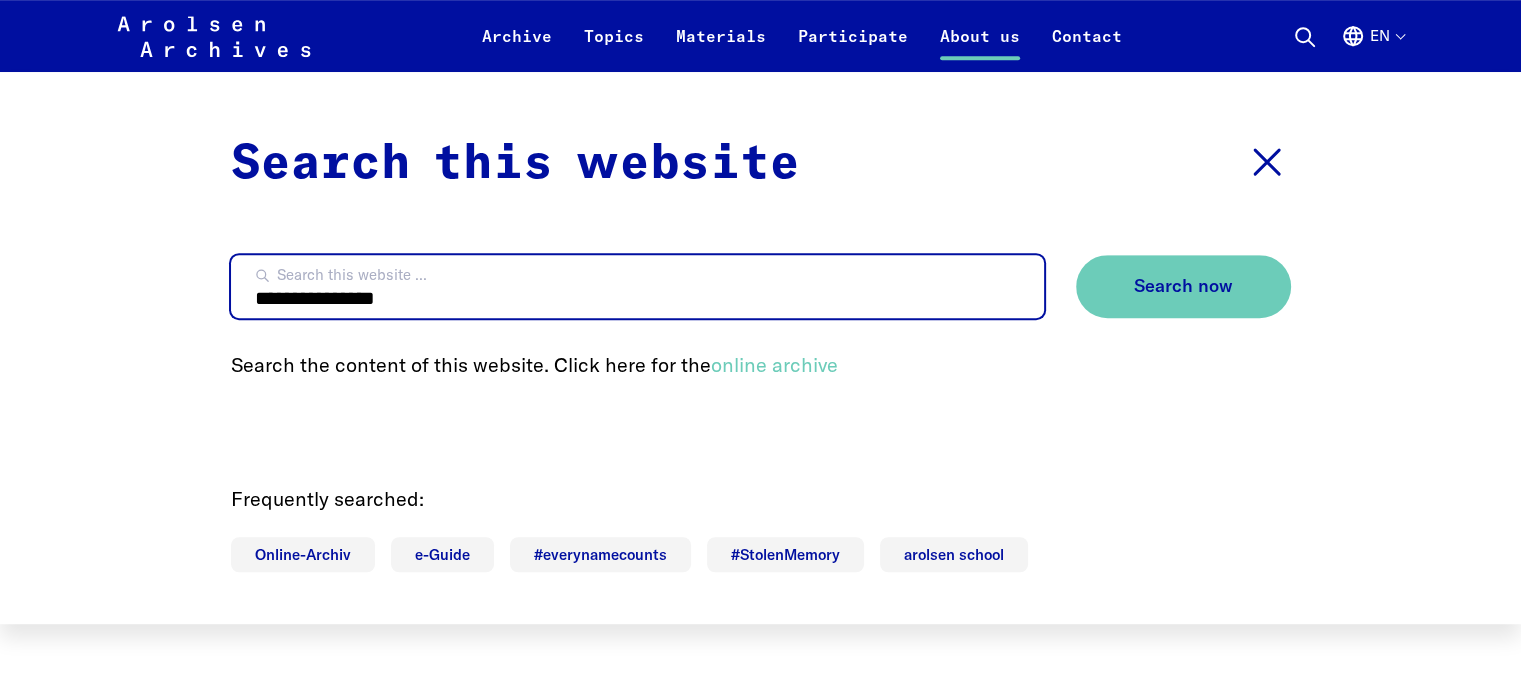 type on "**********" 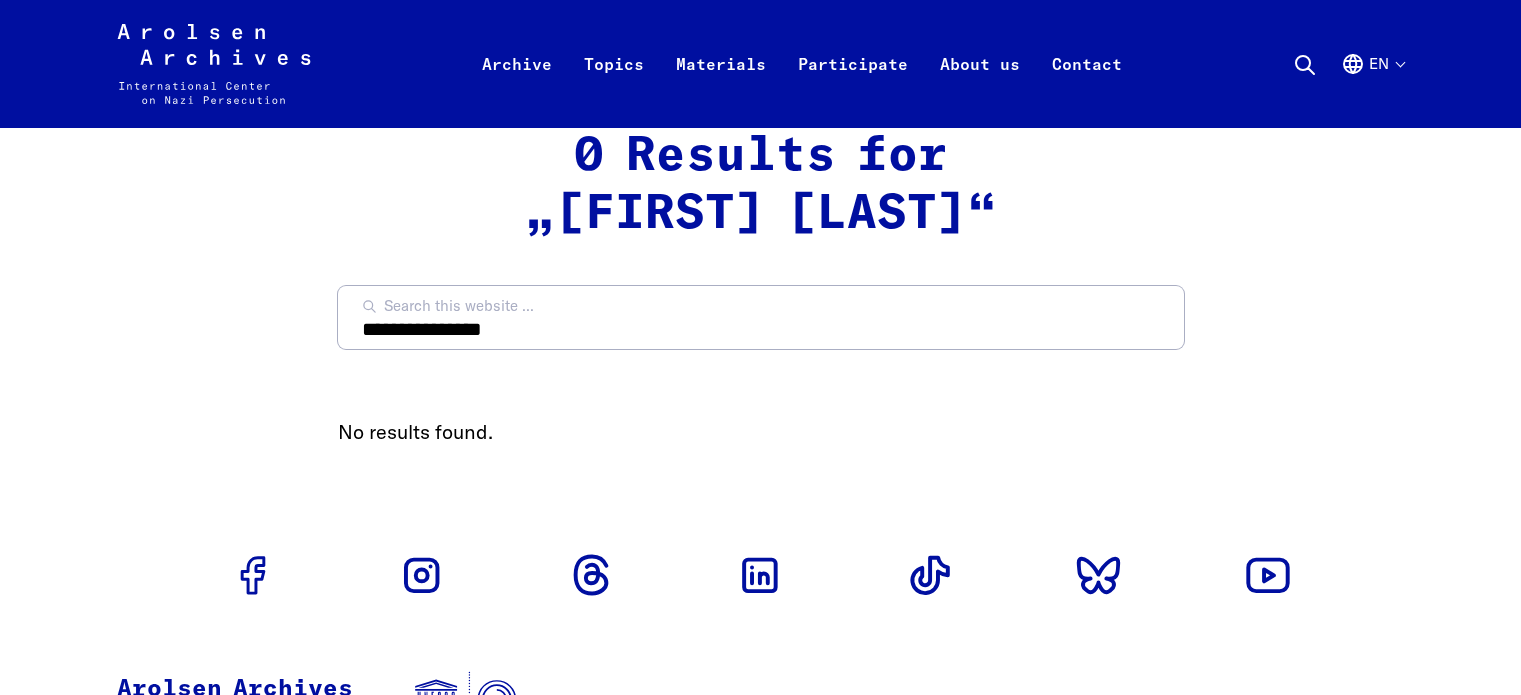 scroll, scrollTop: 0, scrollLeft: 0, axis: both 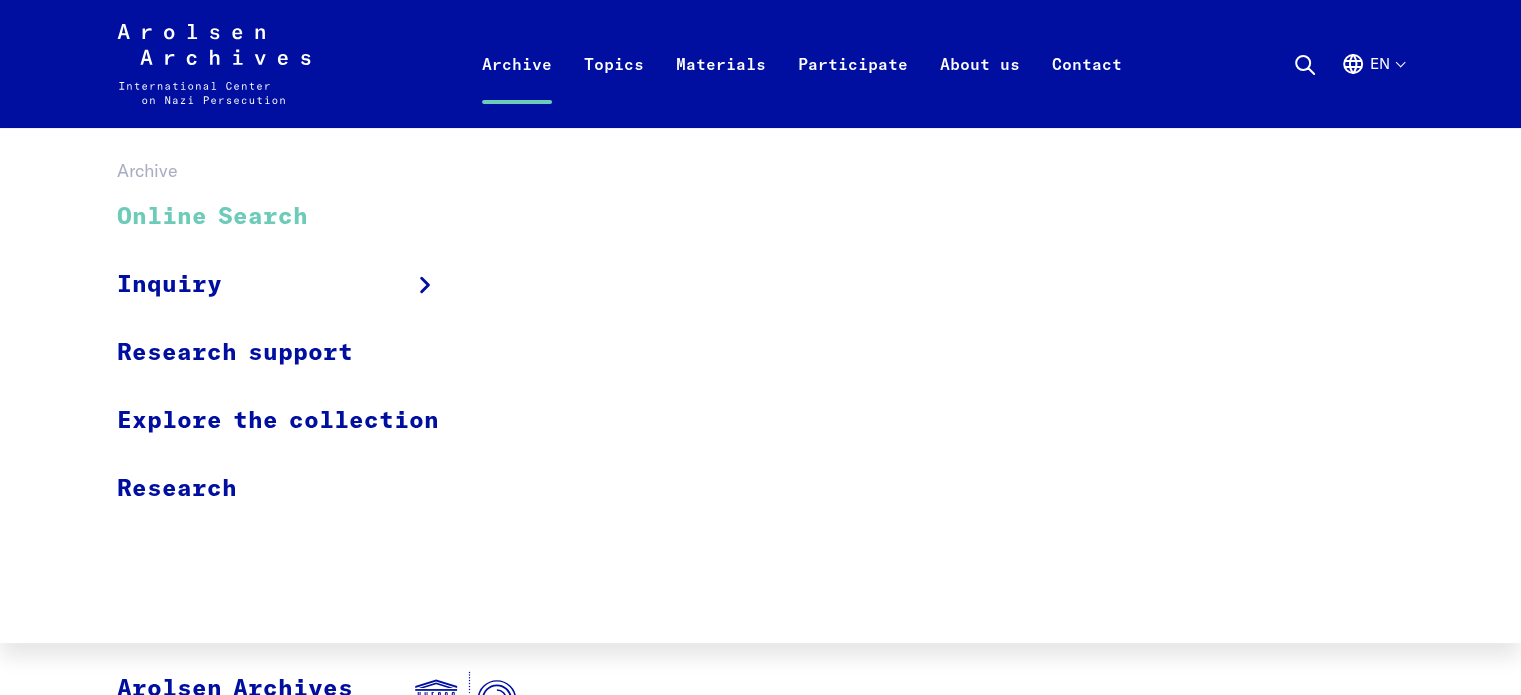 click on "Online Search" at bounding box center [291, 217] 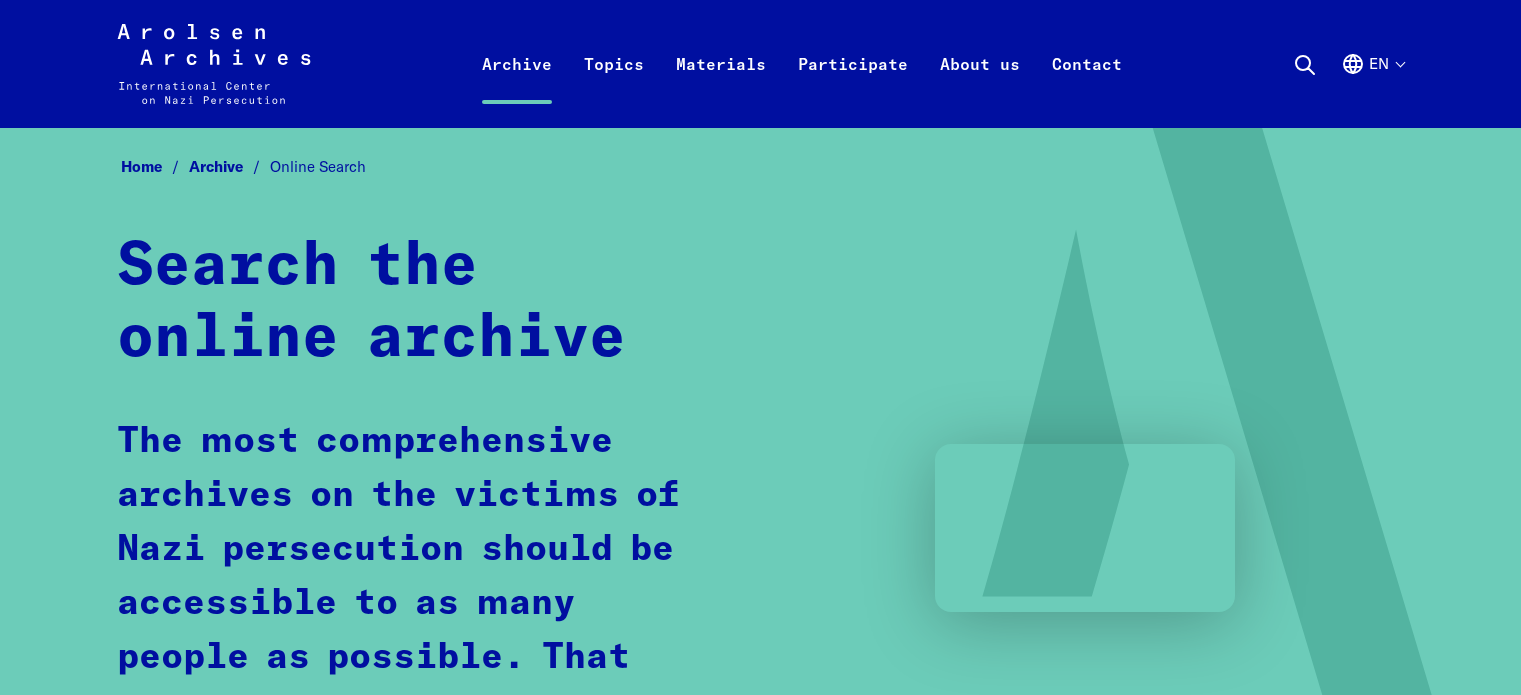 scroll, scrollTop: 0, scrollLeft: 0, axis: both 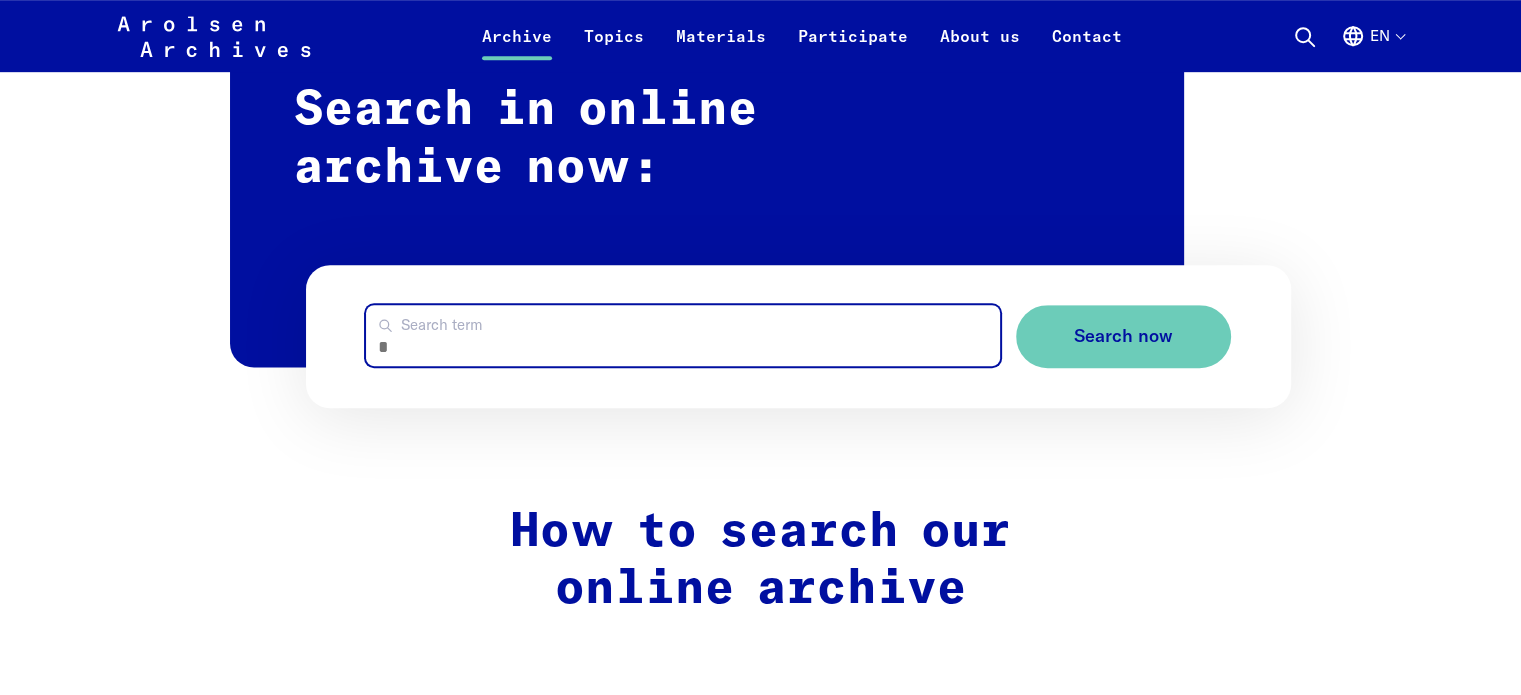 click on "Search term" at bounding box center [682, 335] 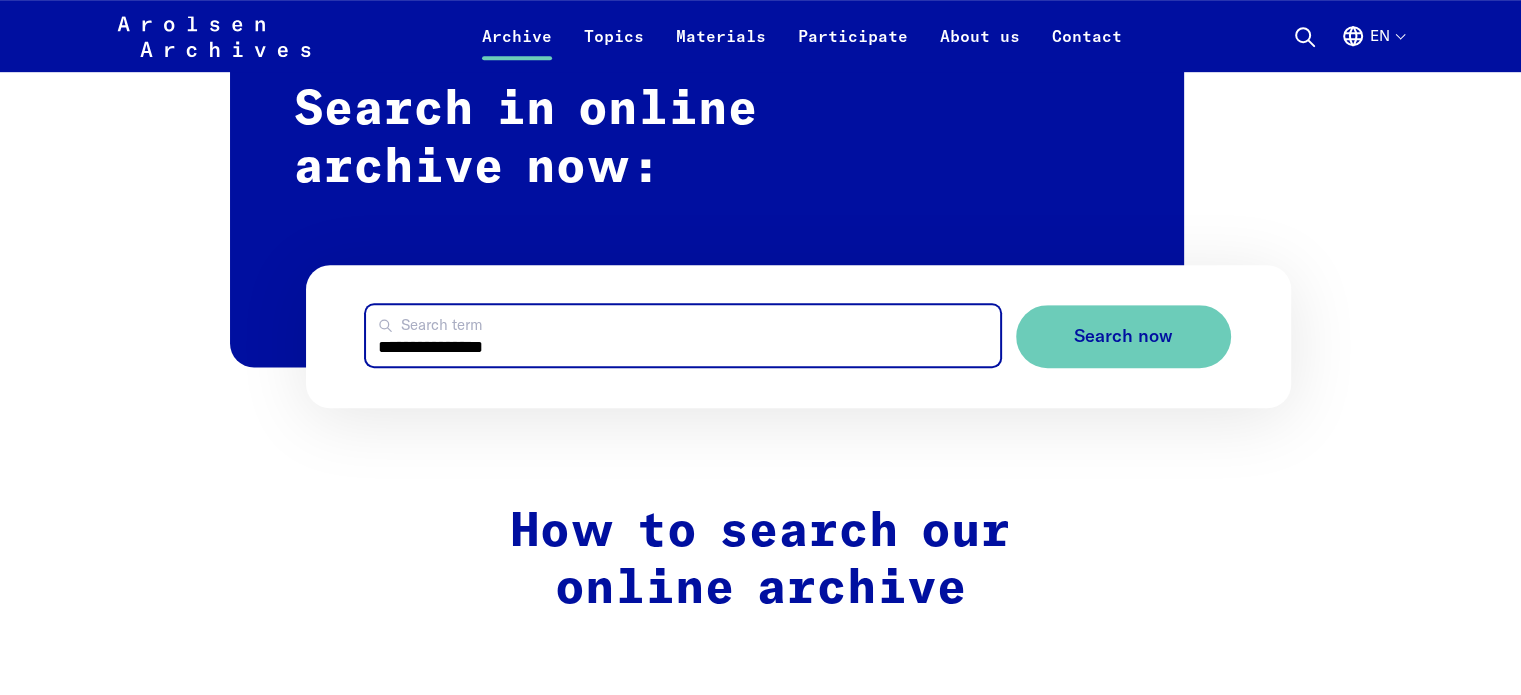 type on "**********" 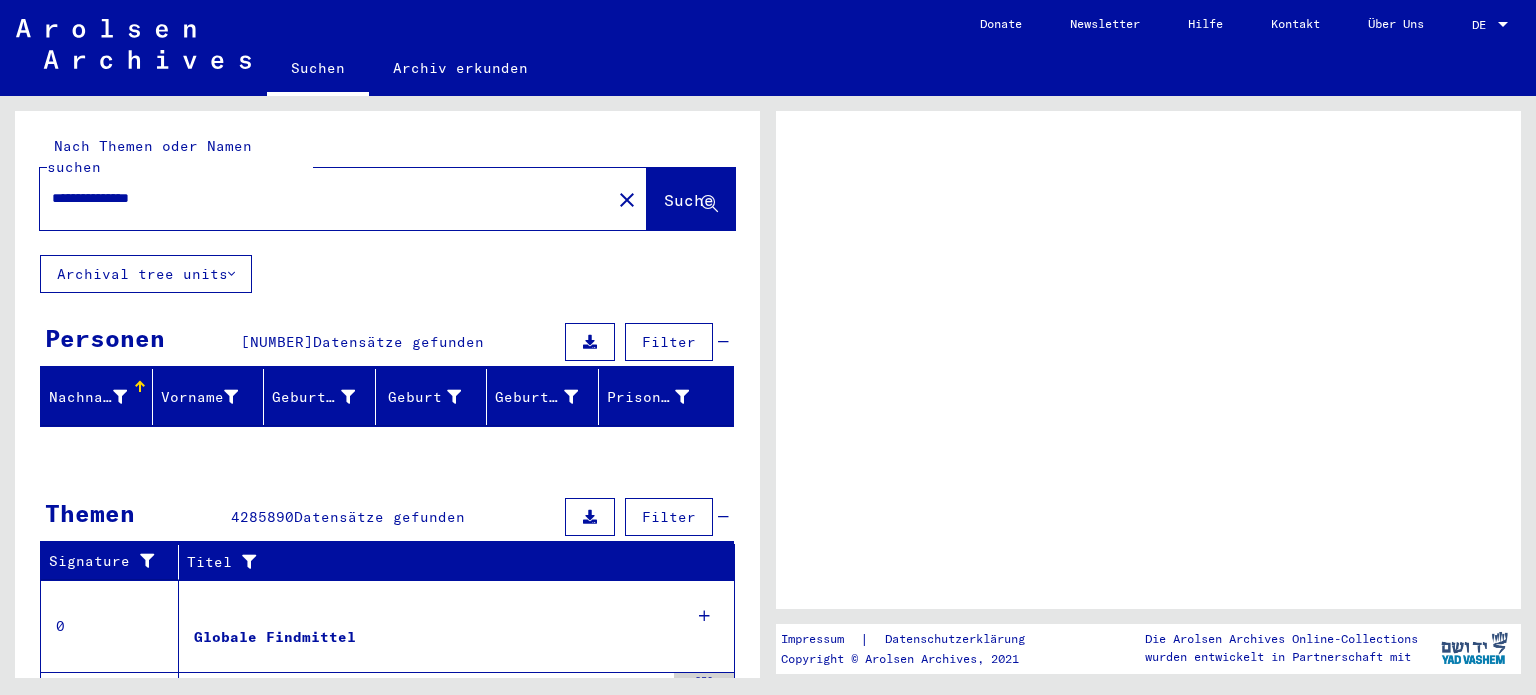 scroll, scrollTop: 0, scrollLeft: 0, axis: both 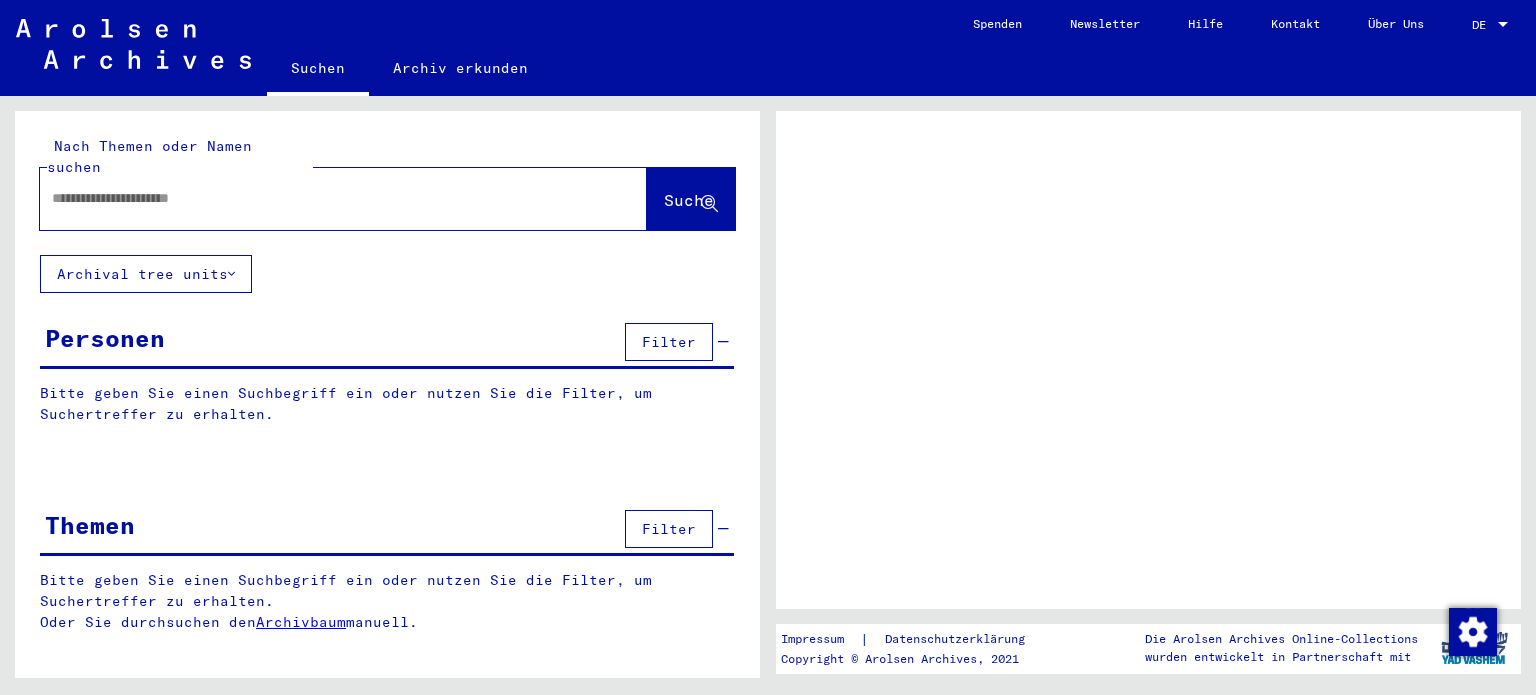 type on "**********" 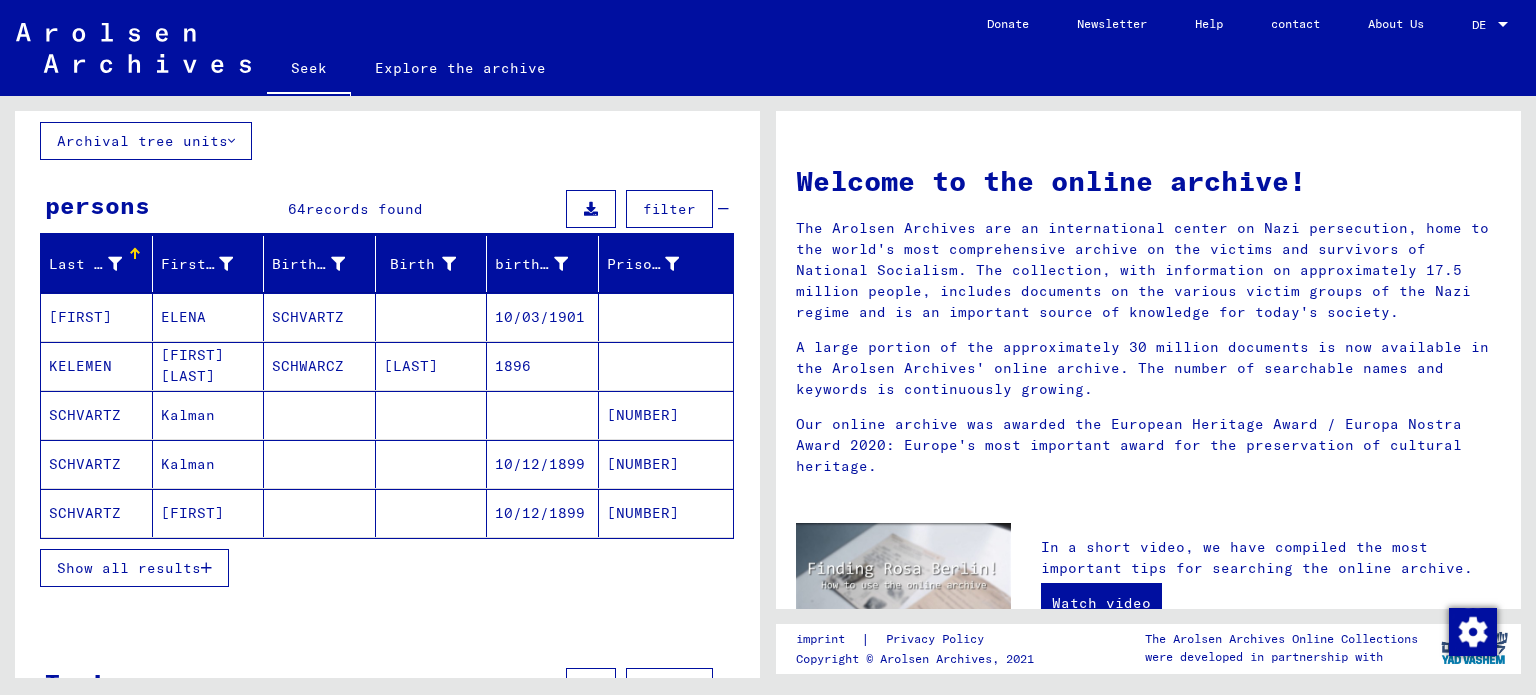 scroll, scrollTop: 122, scrollLeft: 0, axis: vertical 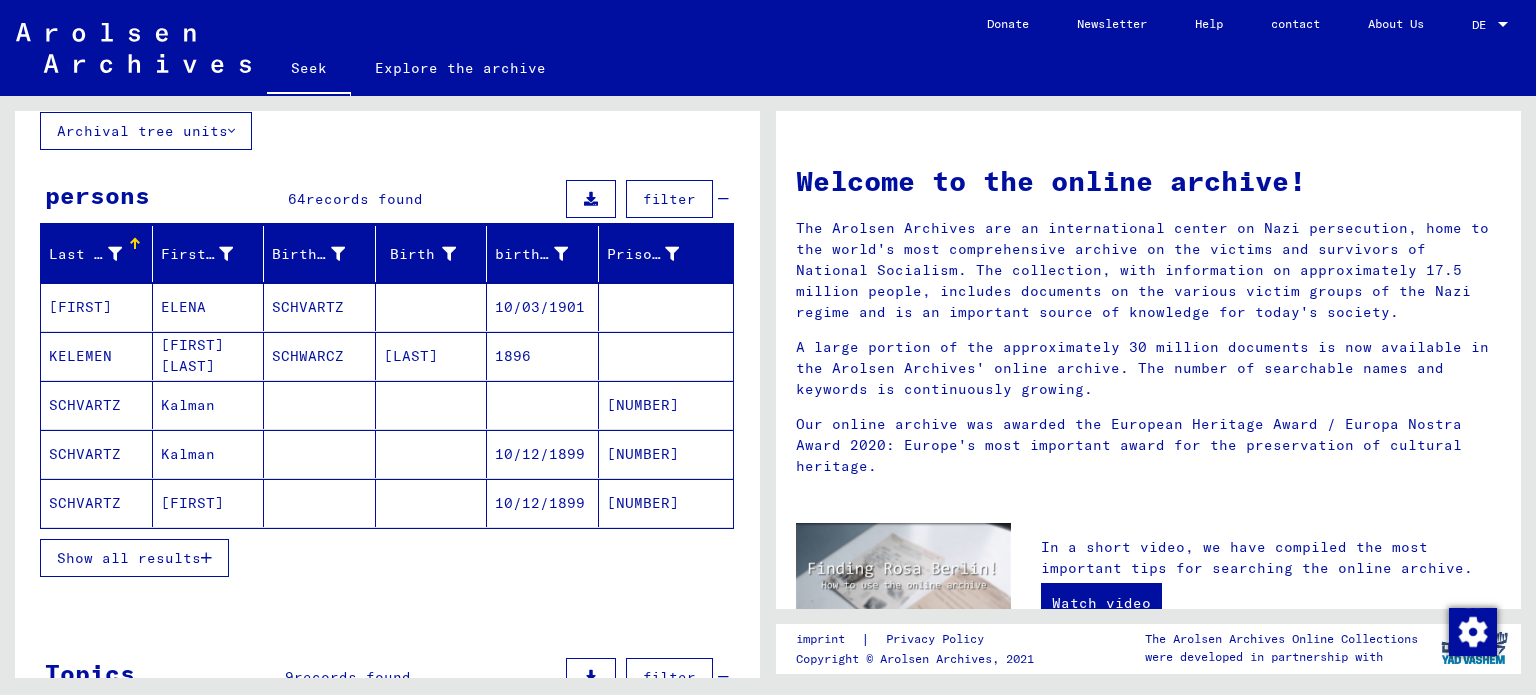 click on "Show all results" at bounding box center (129, 558) 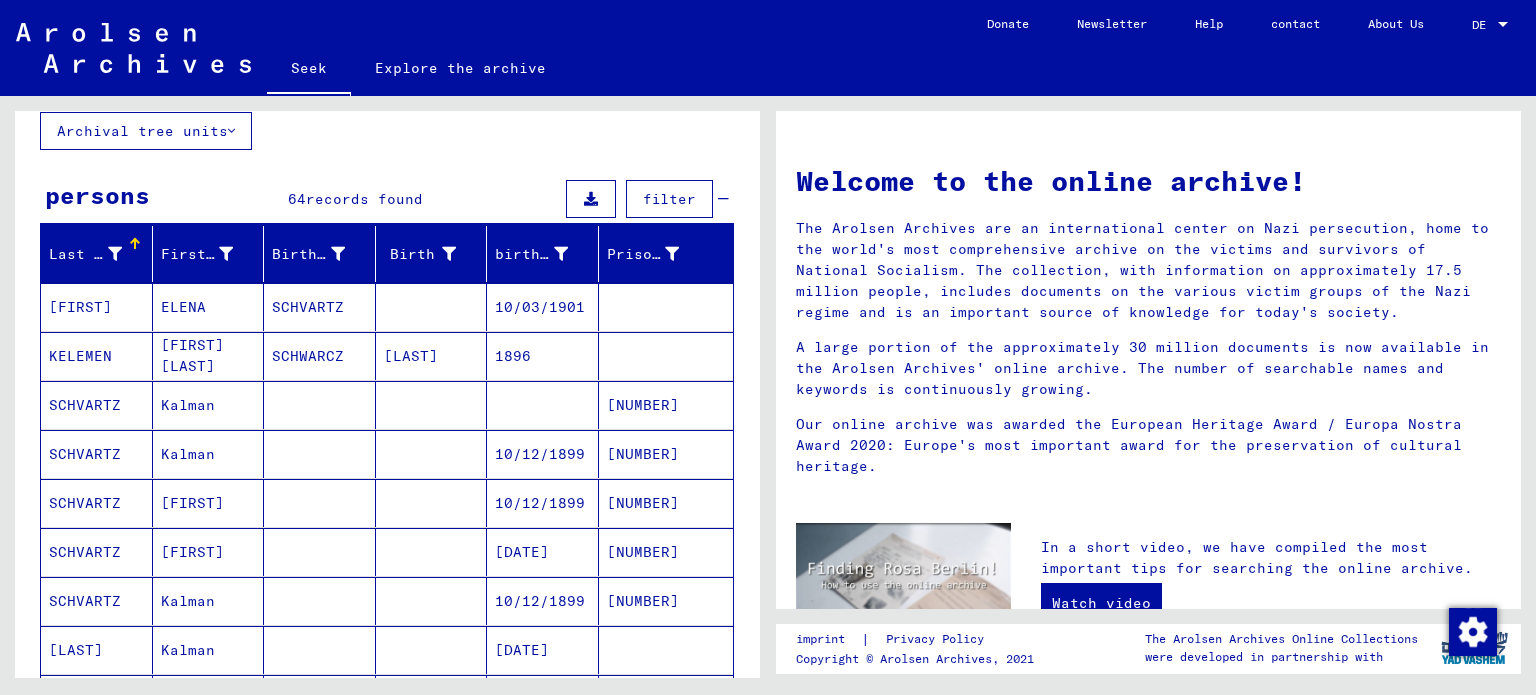 click on "SCHVARTZ" at bounding box center (85, 552) 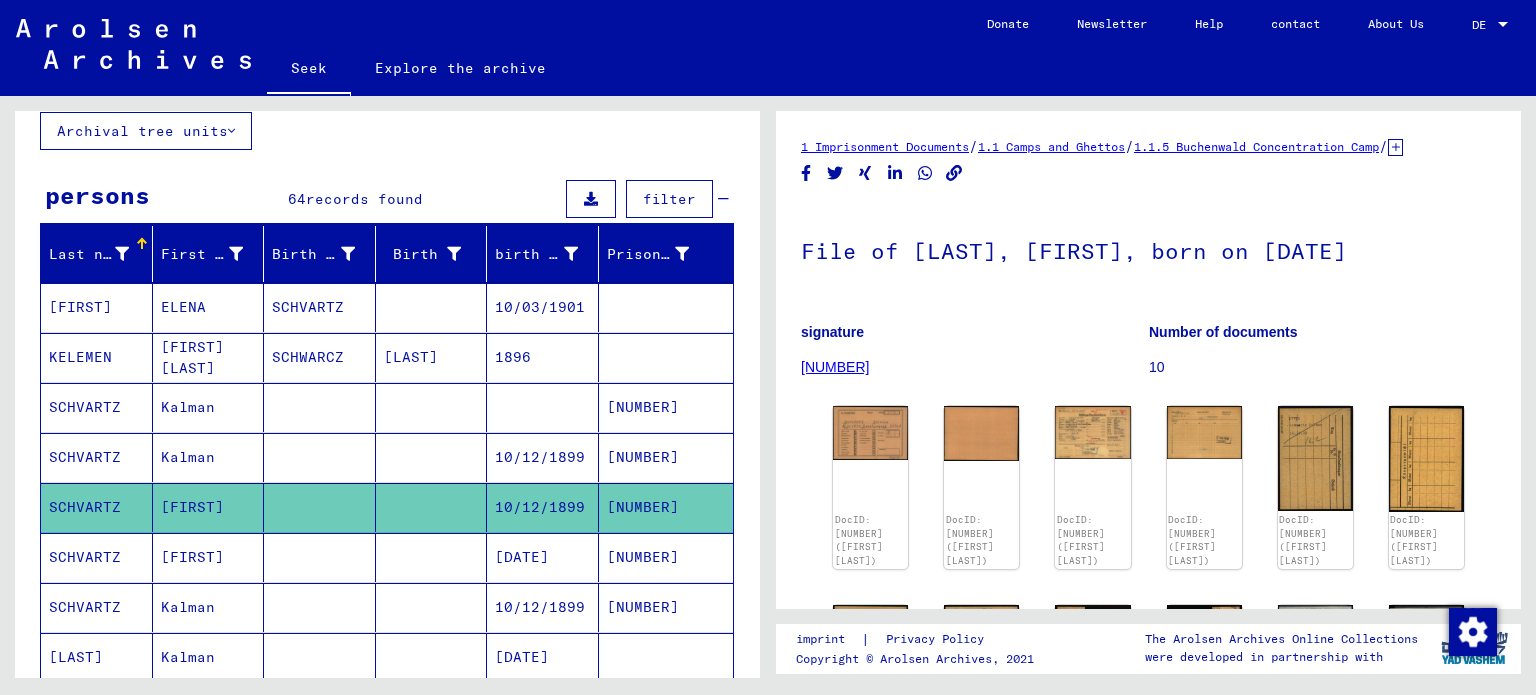 scroll, scrollTop: 0, scrollLeft: 0, axis: both 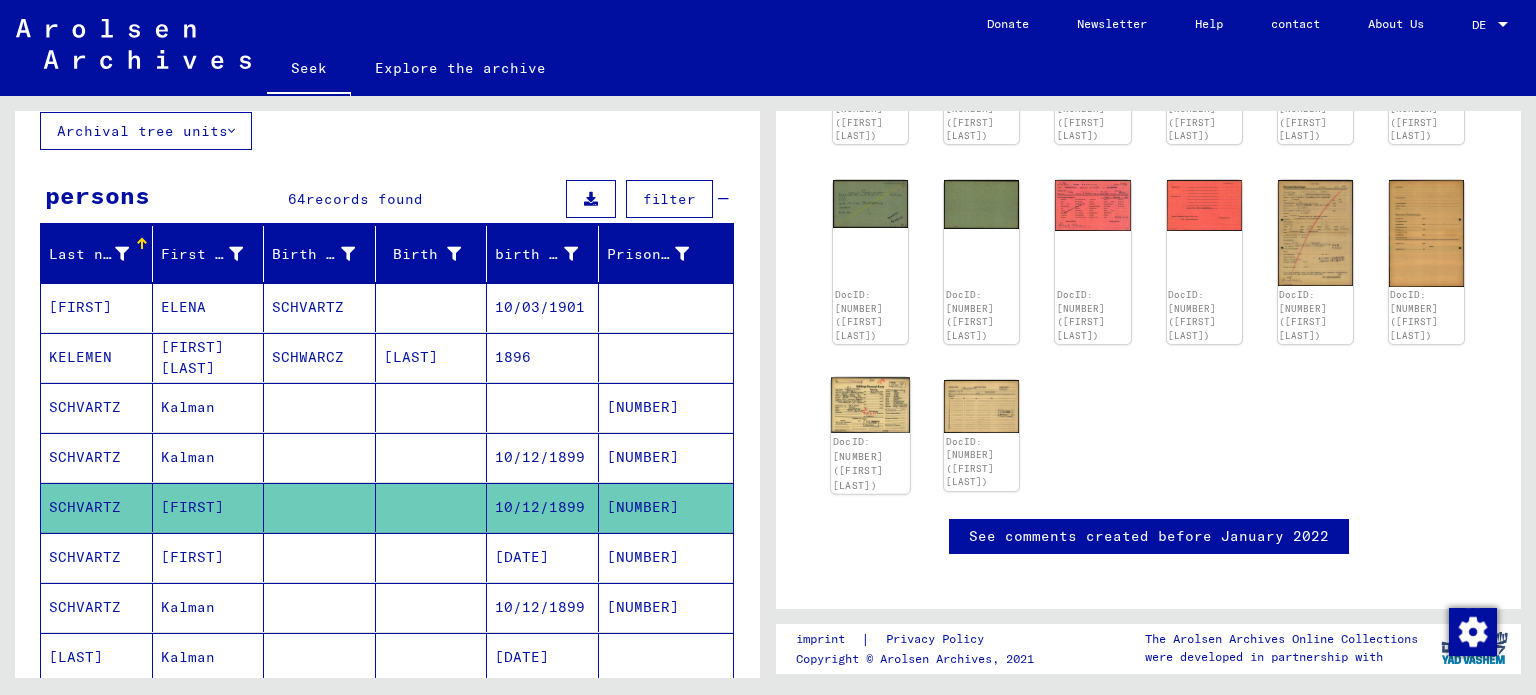 click 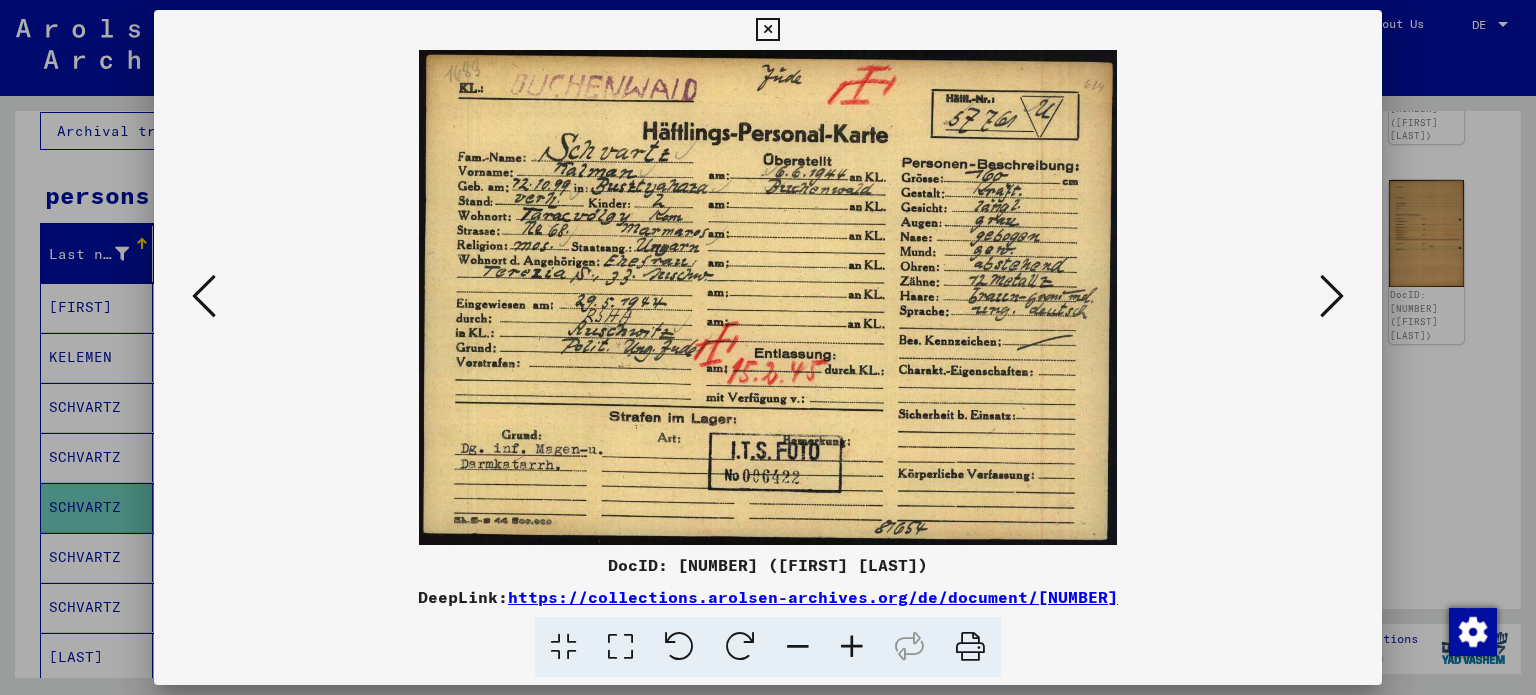 click at bounding box center [852, 647] 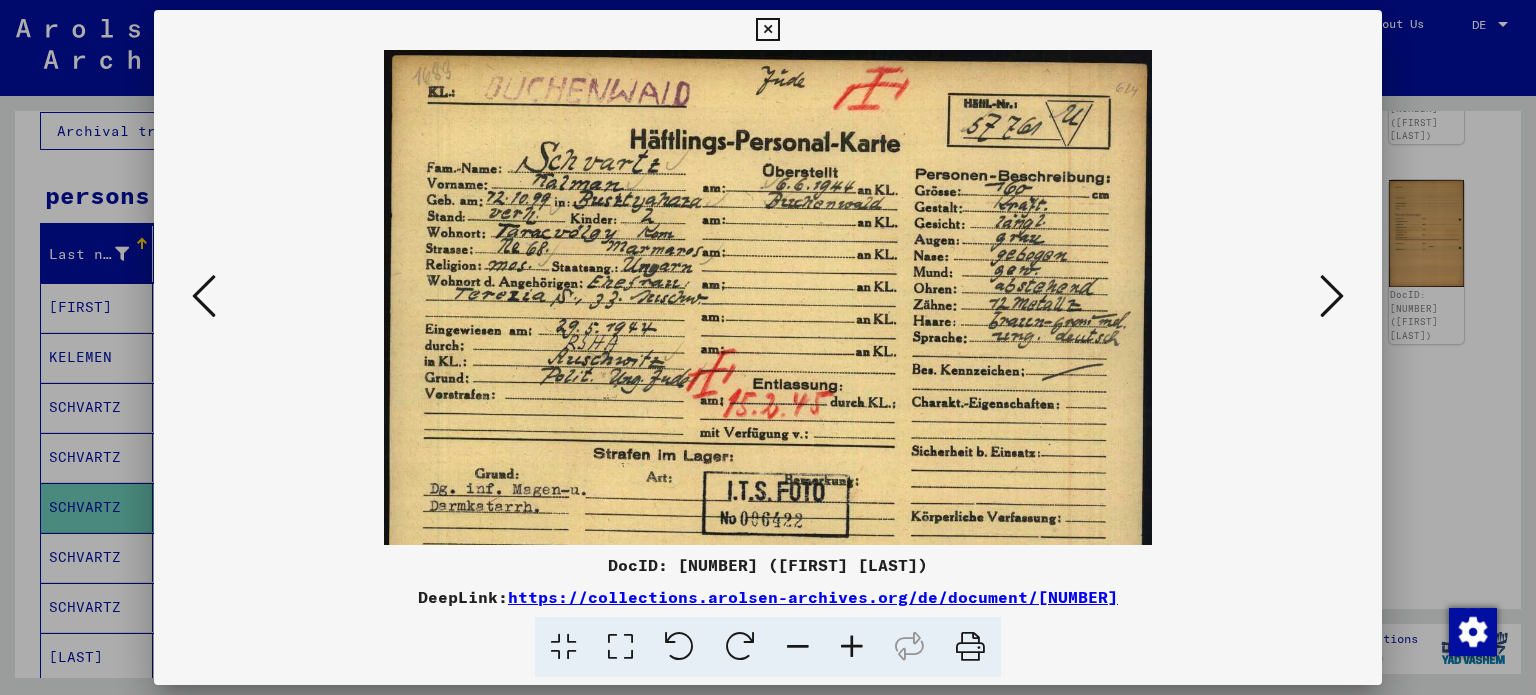 click at bounding box center (852, 647) 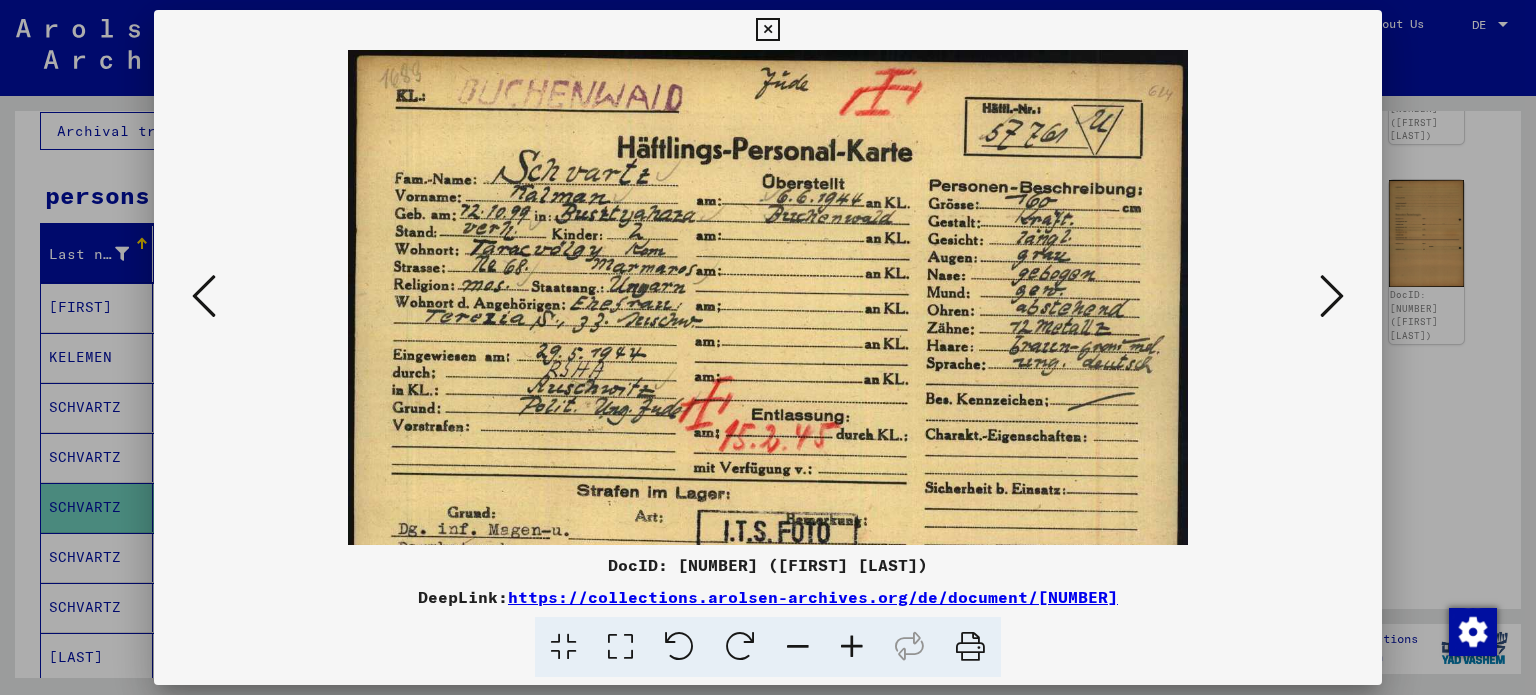 click at bounding box center [852, 647] 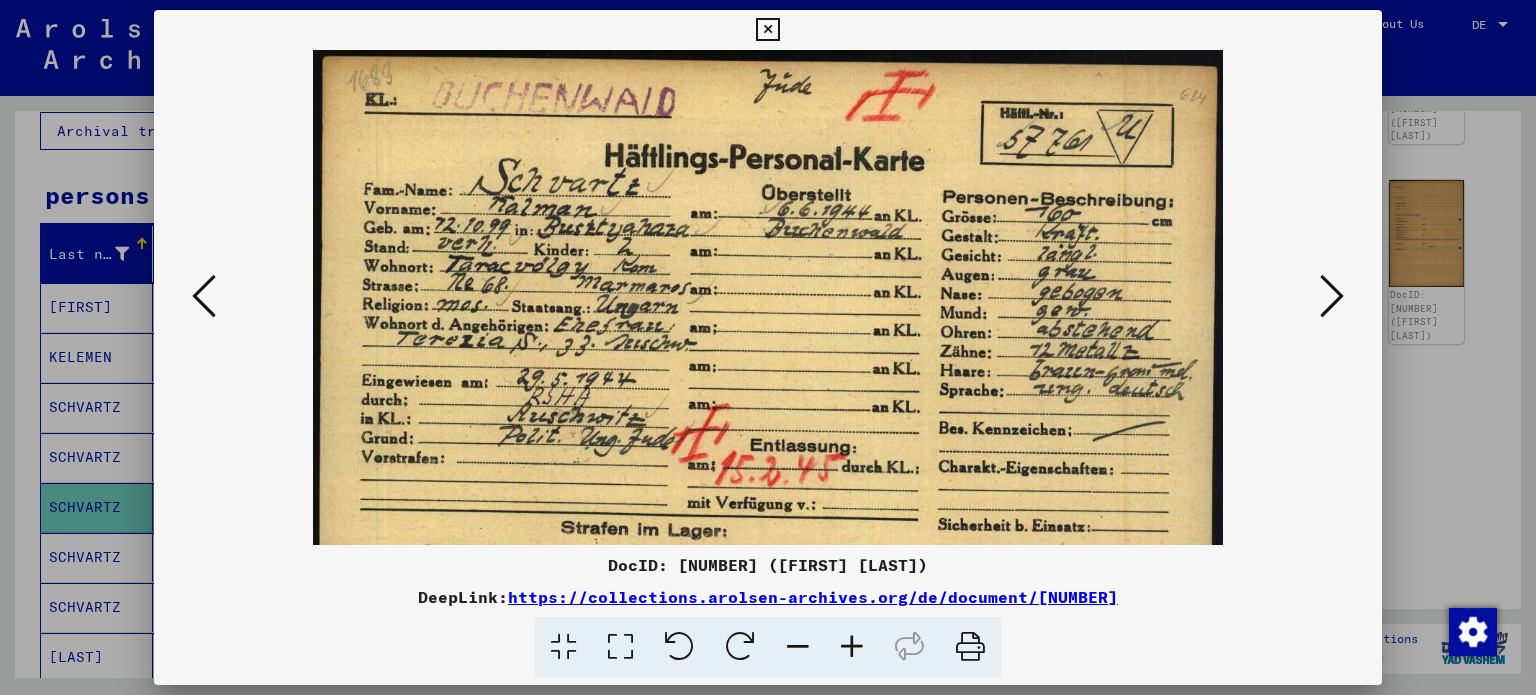 click at bounding box center (852, 647) 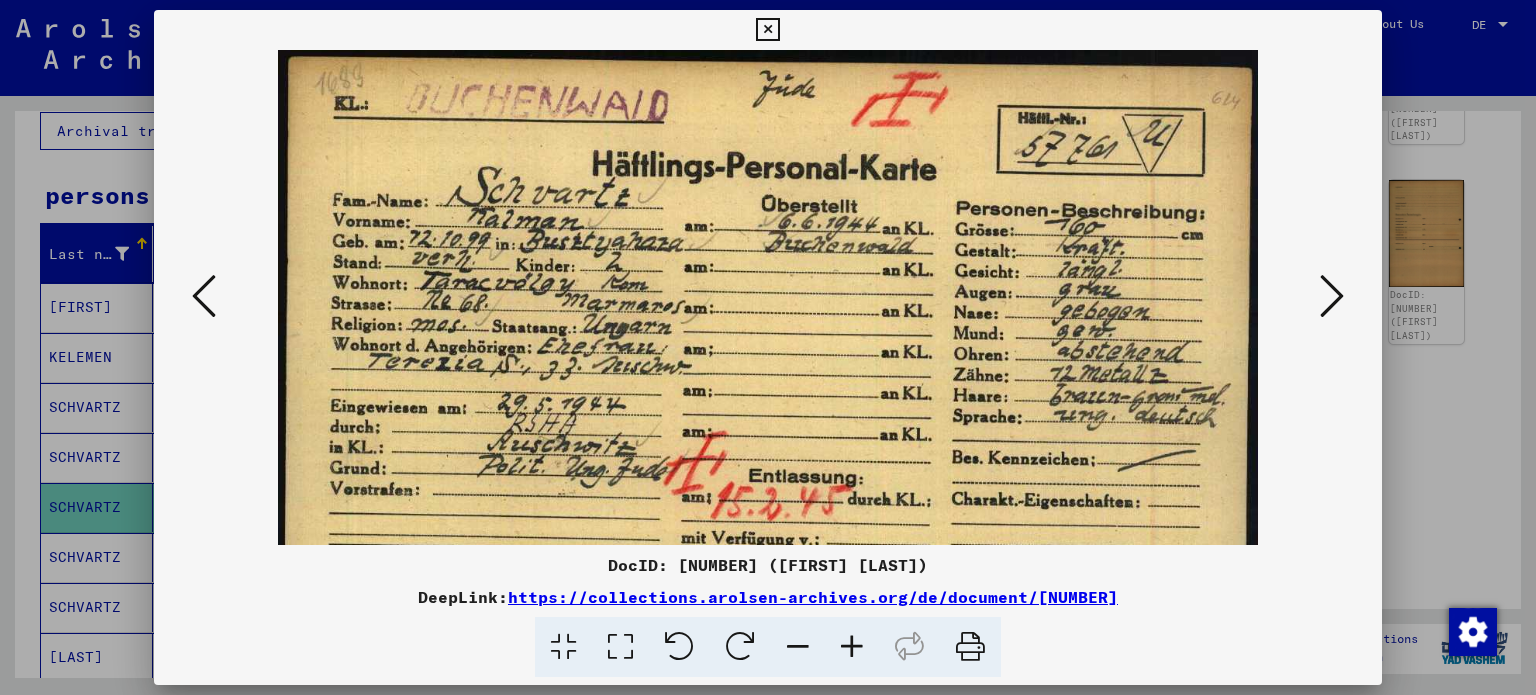 click at bounding box center [852, 647] 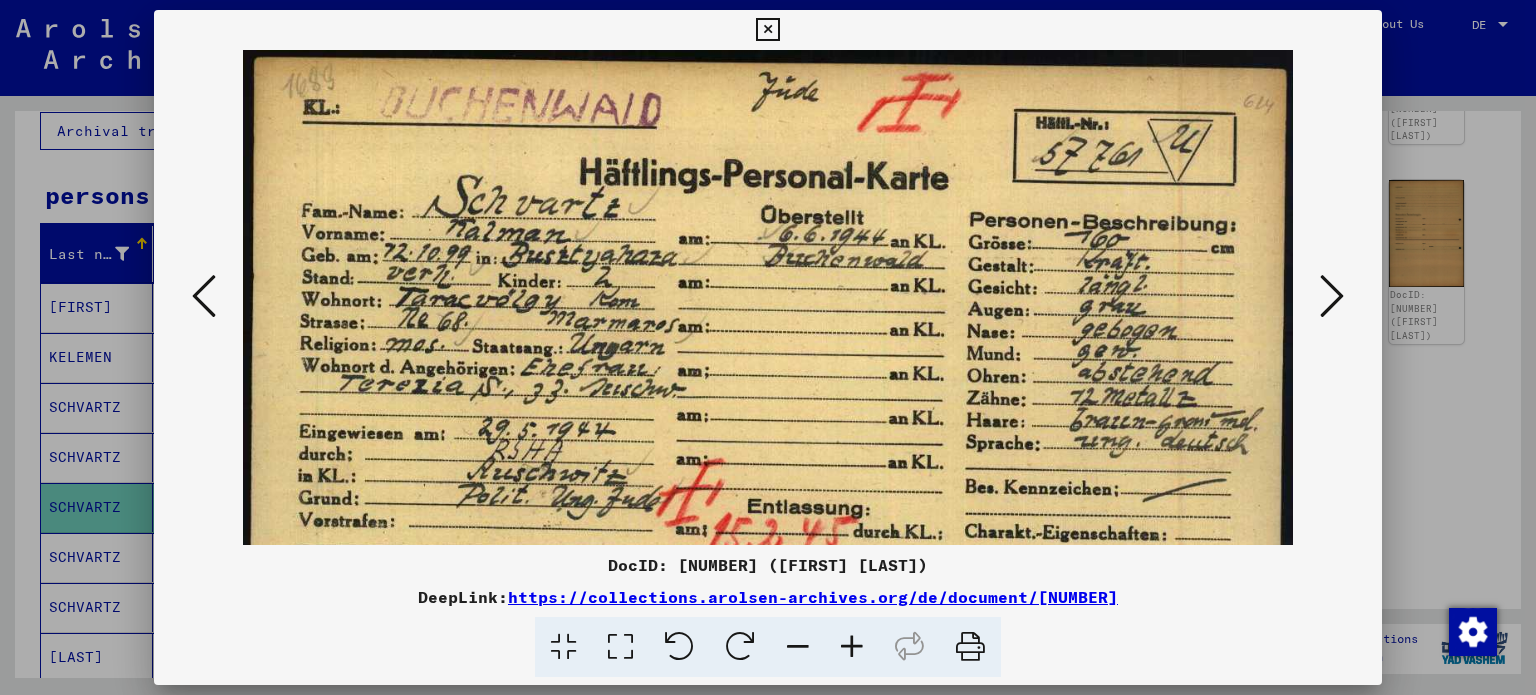 click at bounding box center (1332, 296) 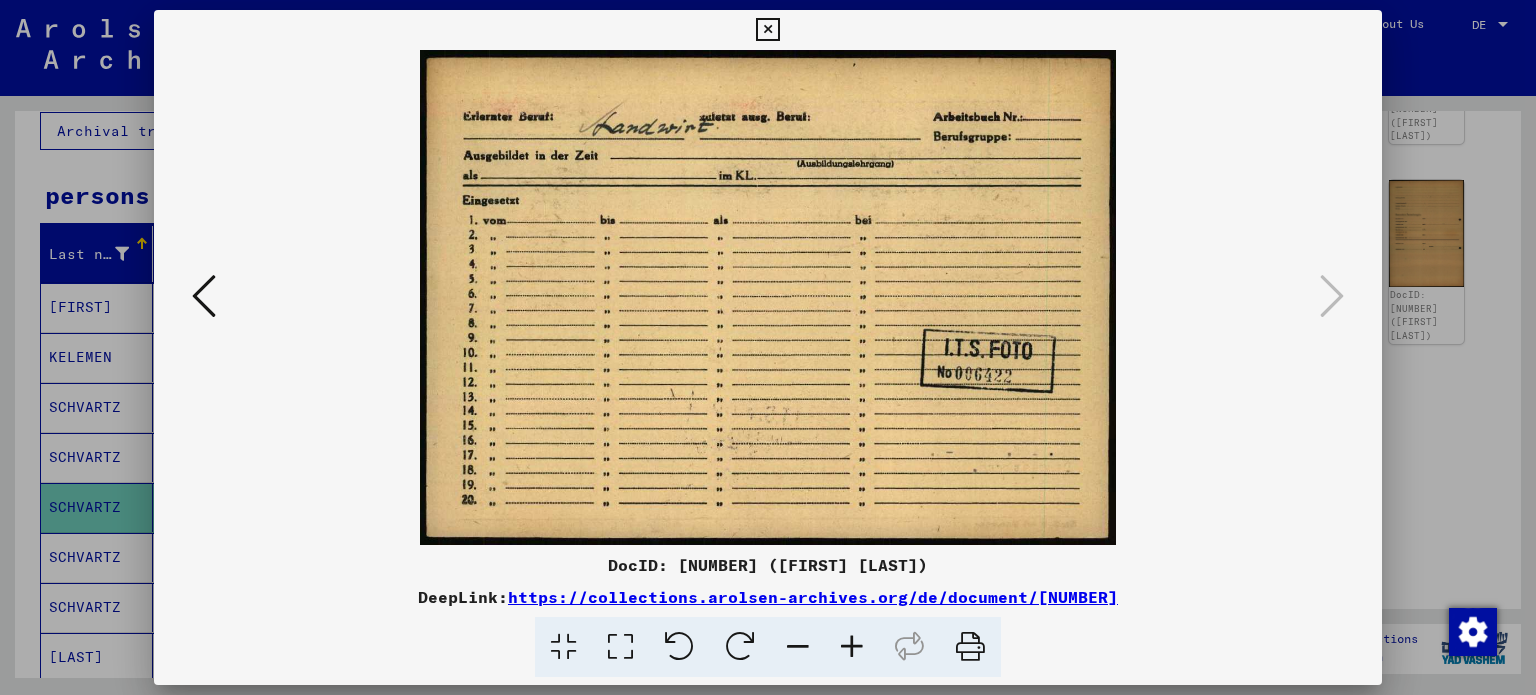 click at bounding box center (204, 296) 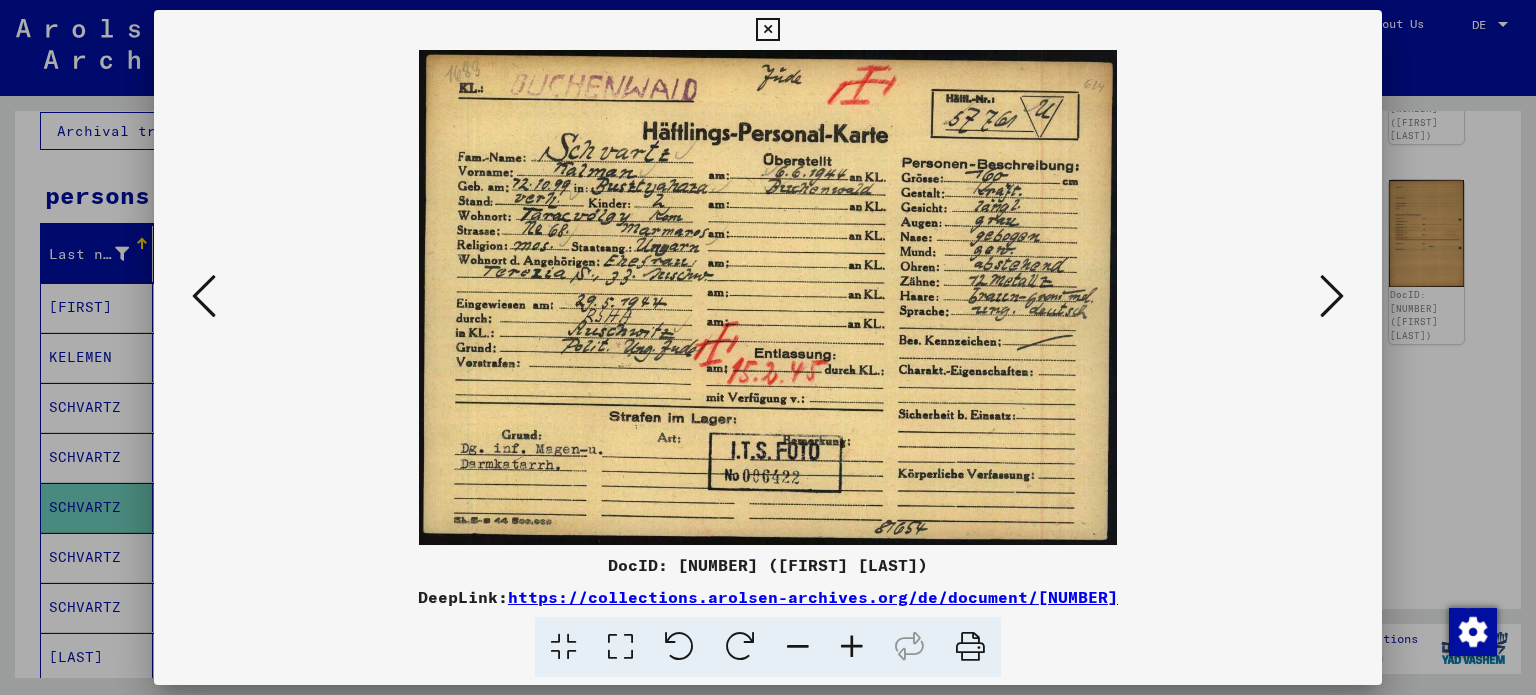 click at bounding box center (204, 296) 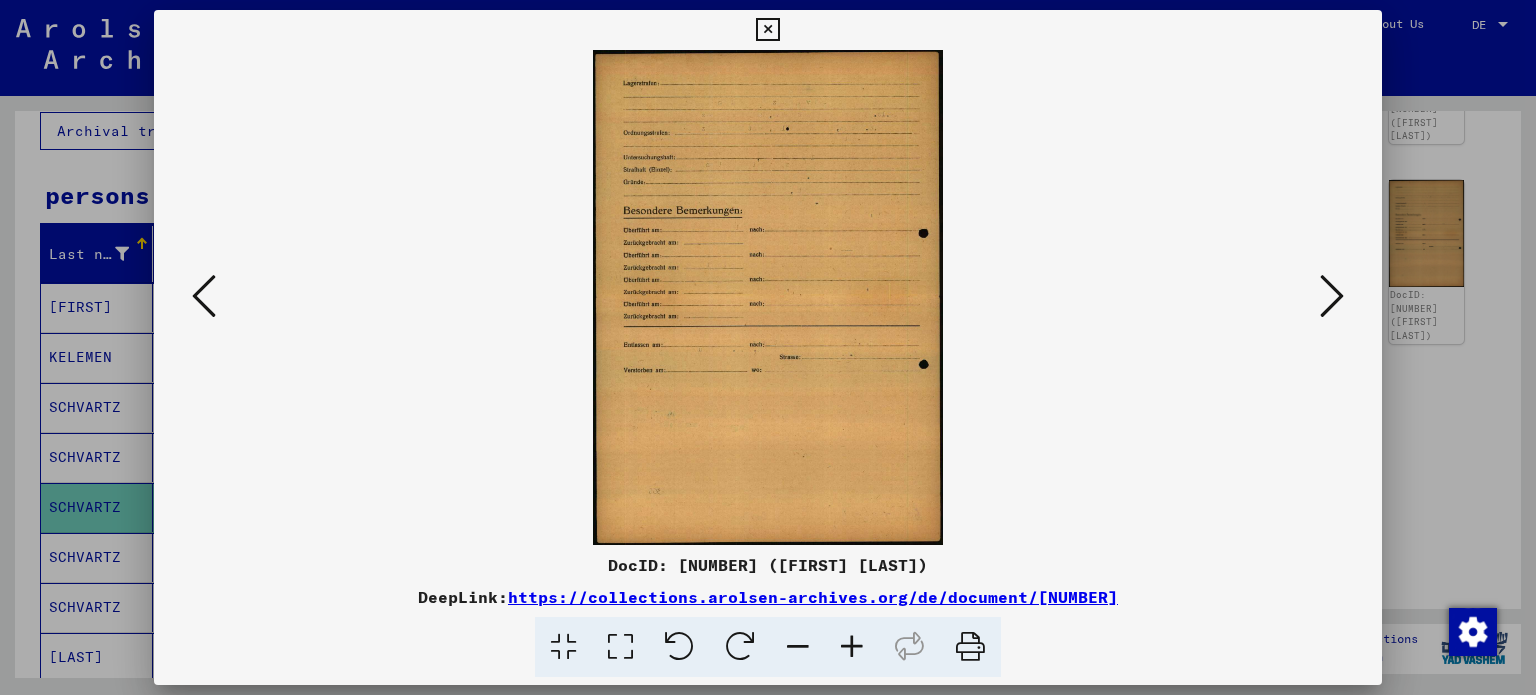 click at bounding box center (204, 296) 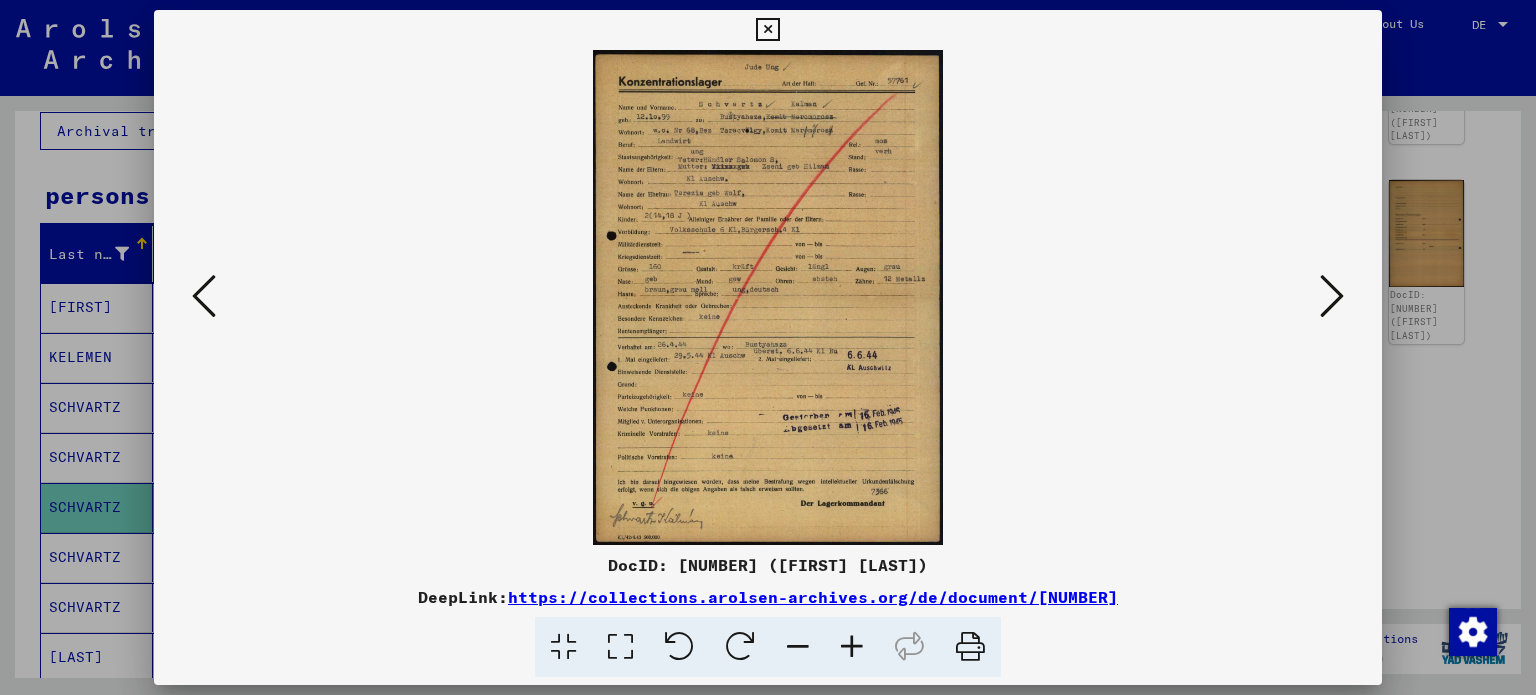 click at bounding box center (852, 647) 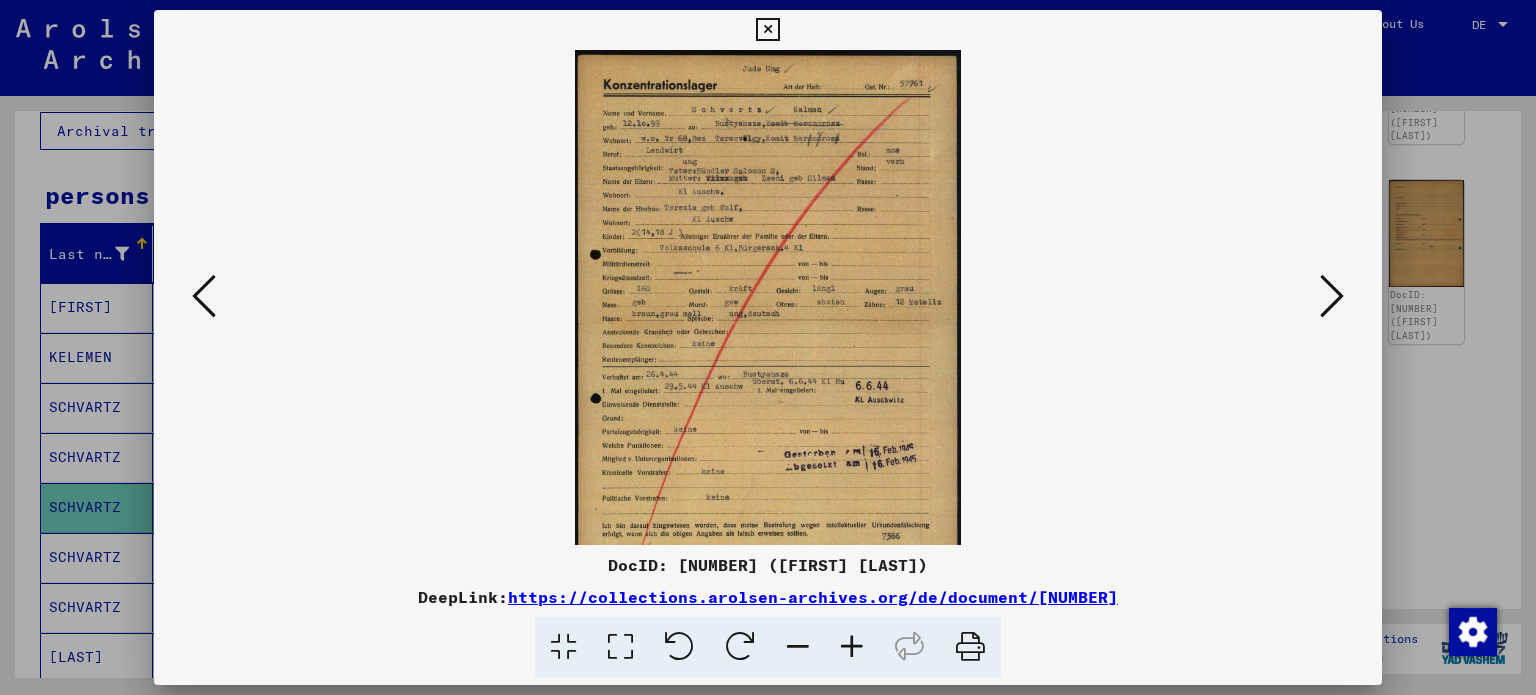 click at bounding box center [852, 647] 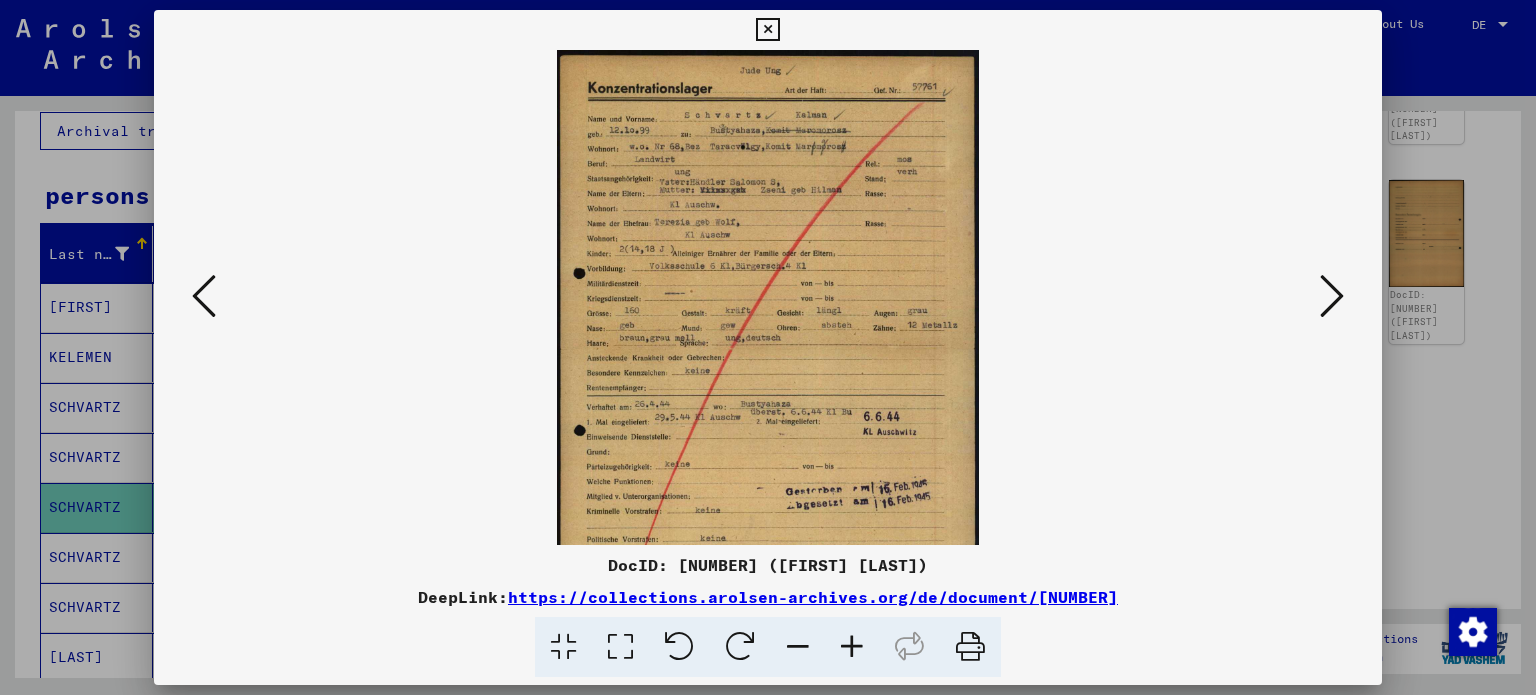 click at bounding box center (852, 647) 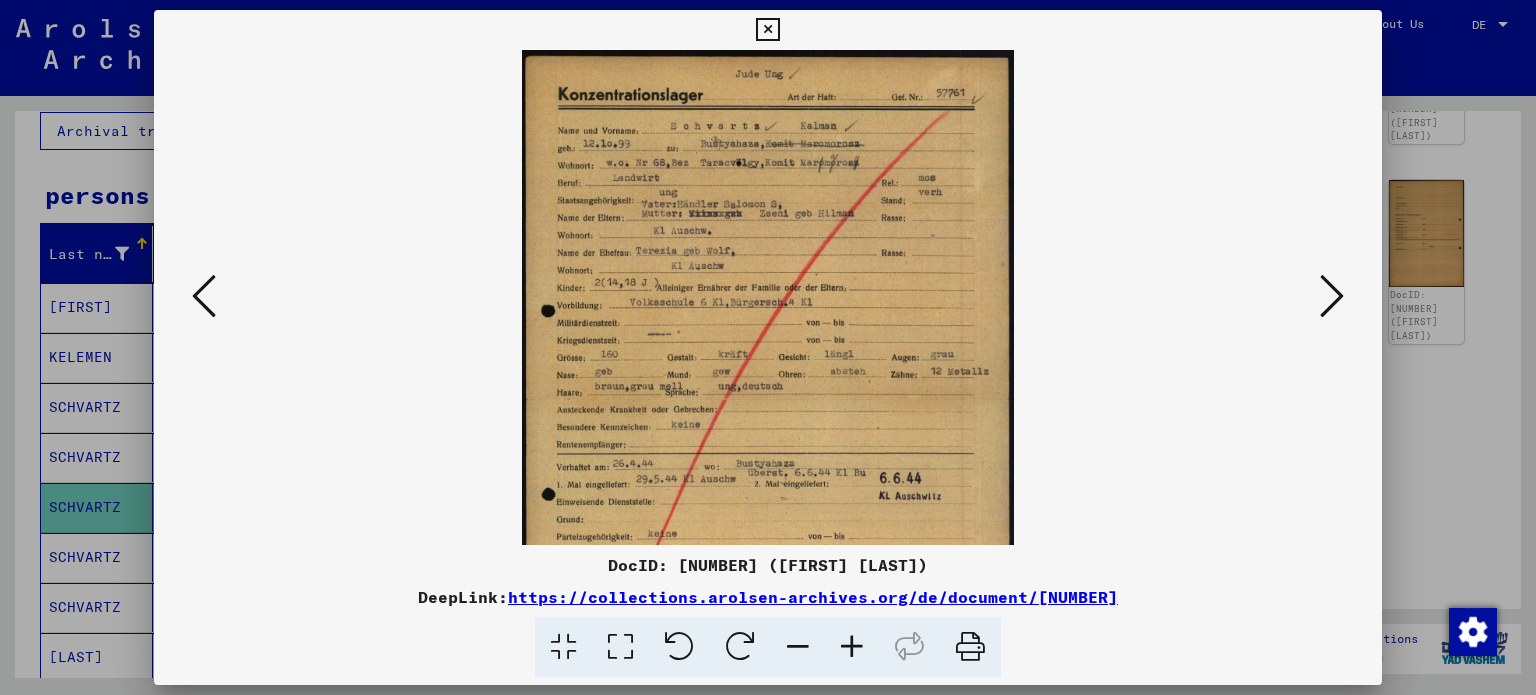 click at bounding box center (852, 647) 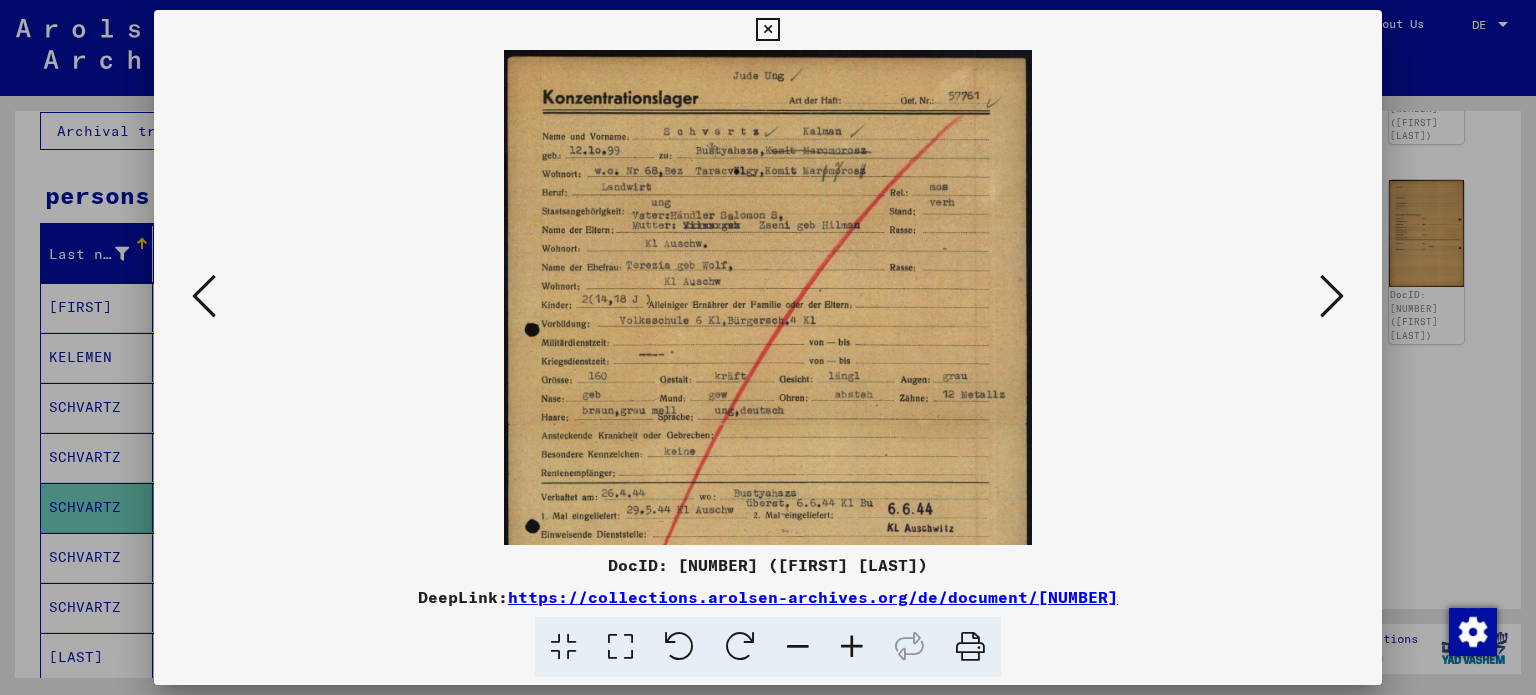 click at bounding box center [852, 647] 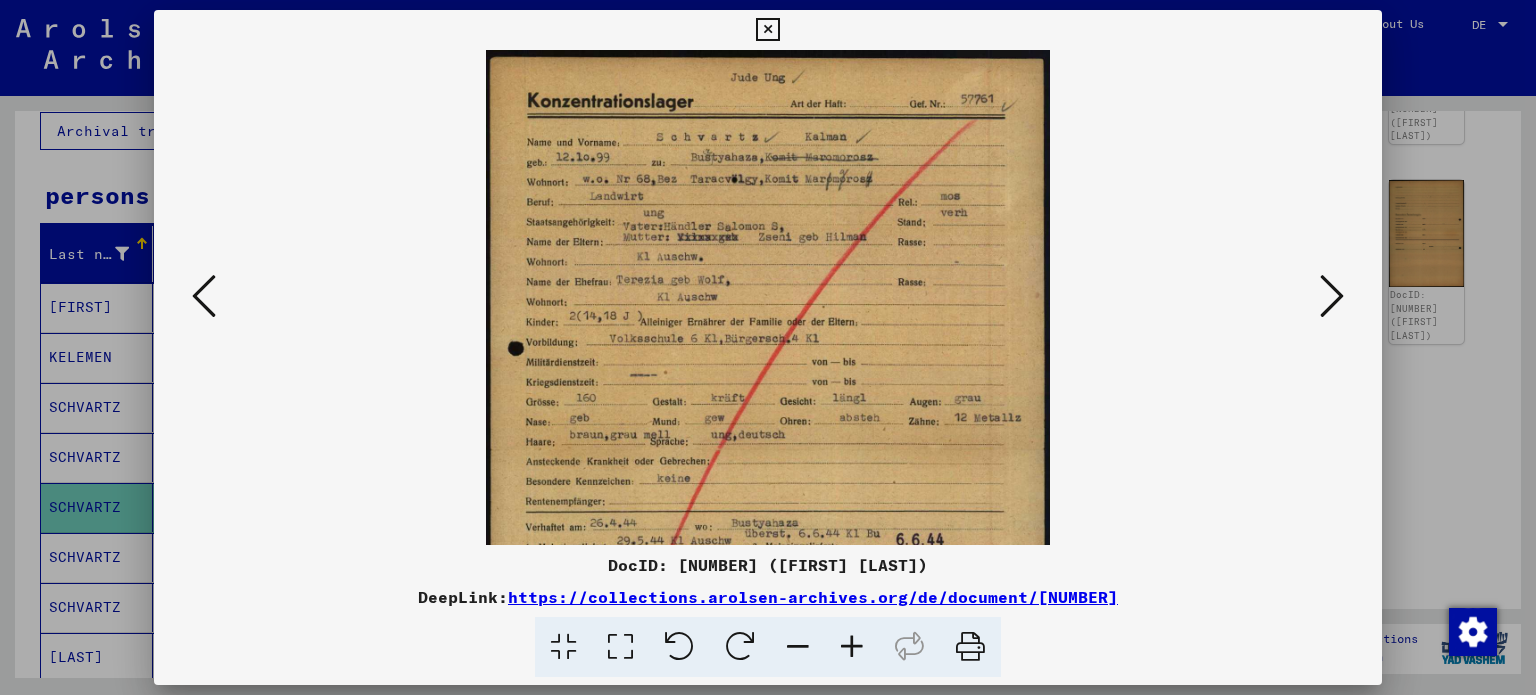 click at bounding box center (852, 647) 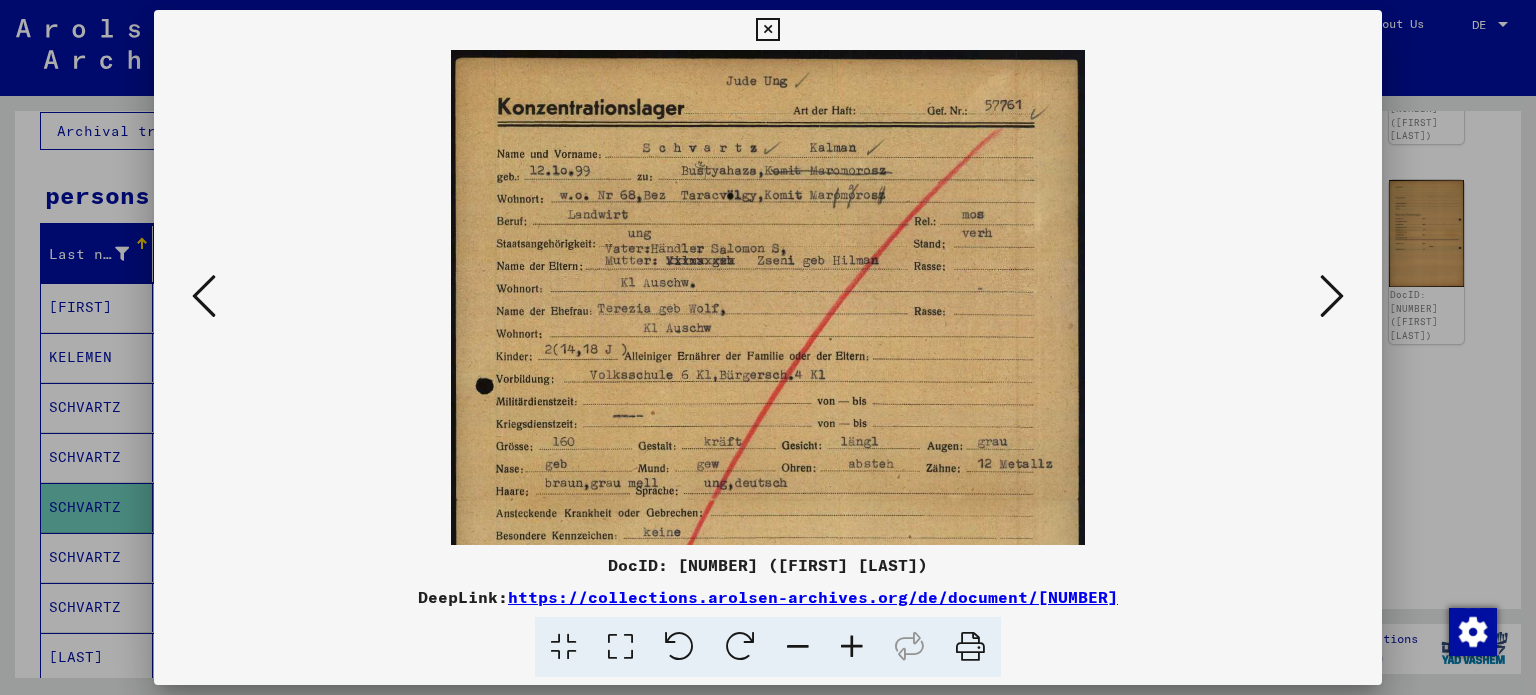 click at bounding box center [852, 647] 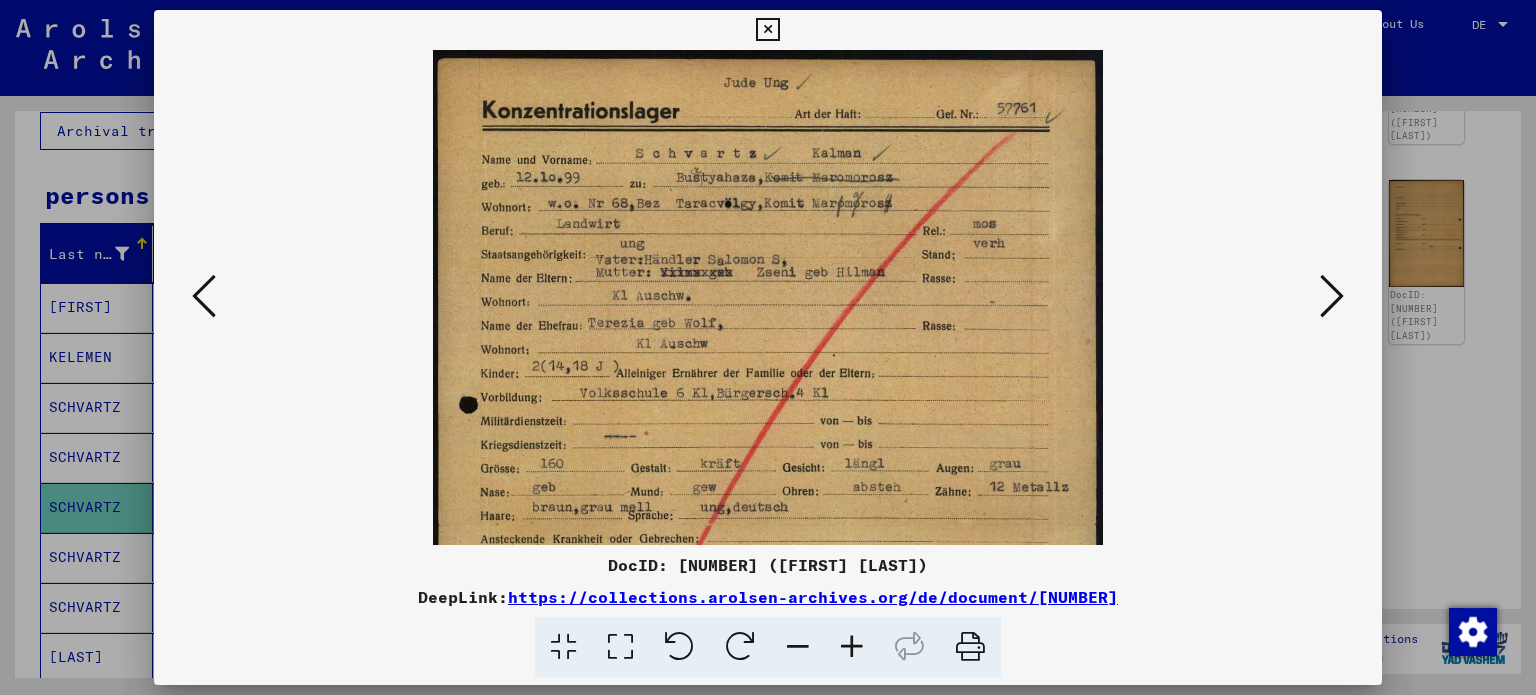 click at bounding box center [852, 647] 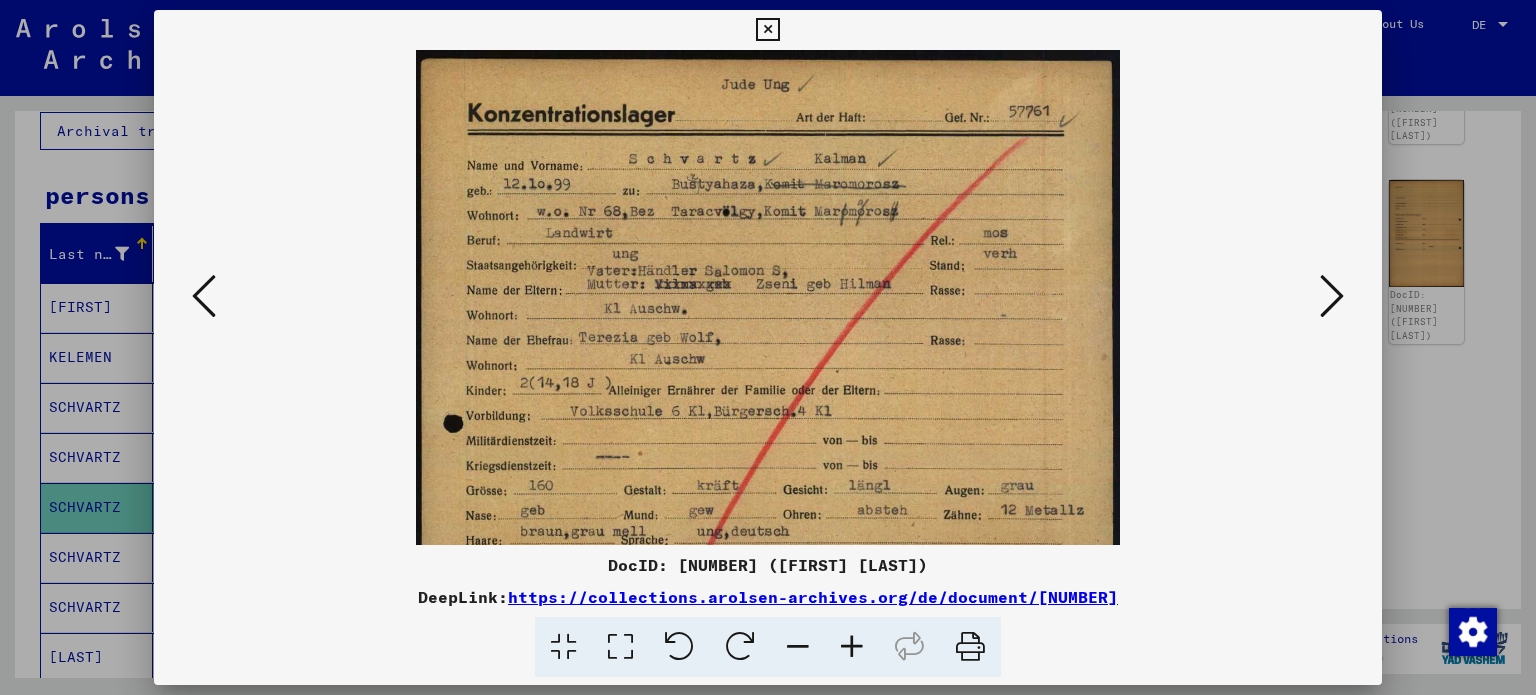 click at bounding box center [852, 647] 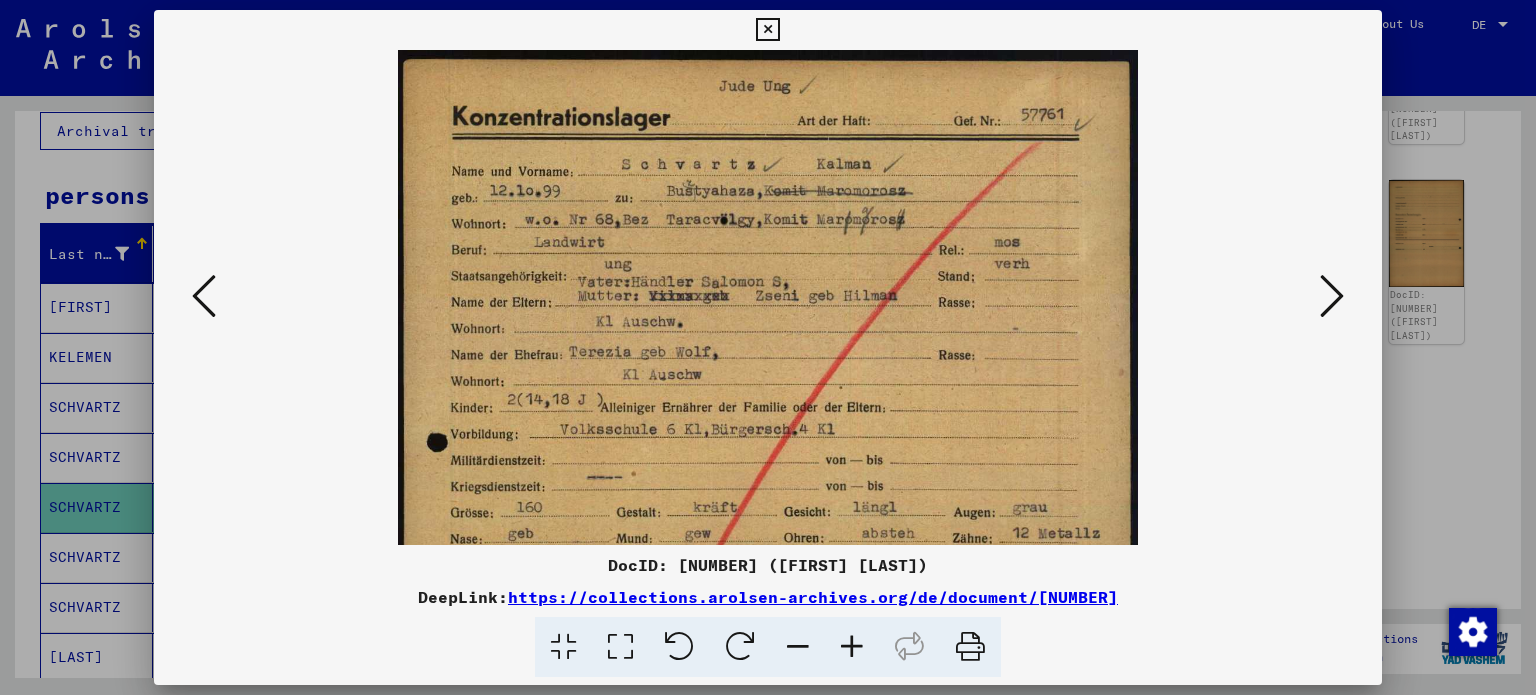 click at bounding box center [204, 296] 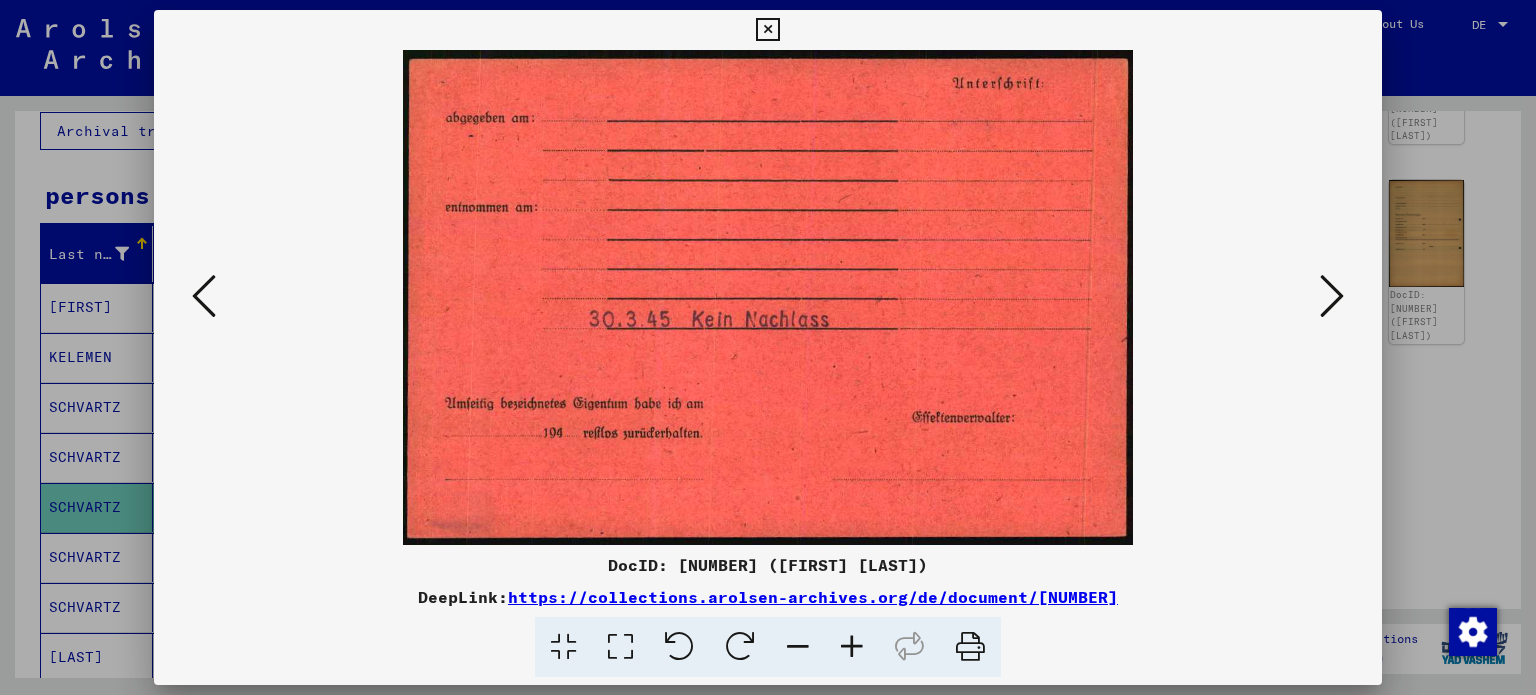 click at bounding box center [204, 296] 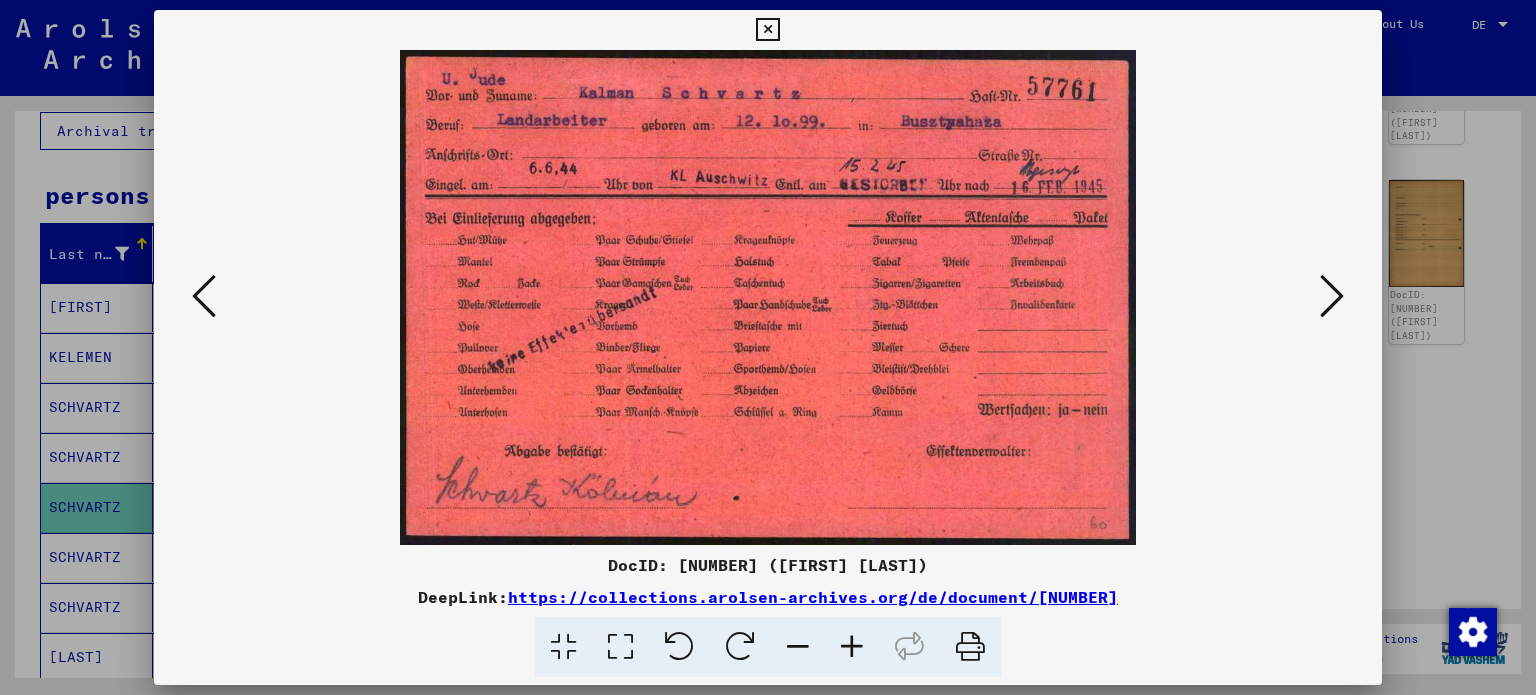 click at bounding box center (204, 296) 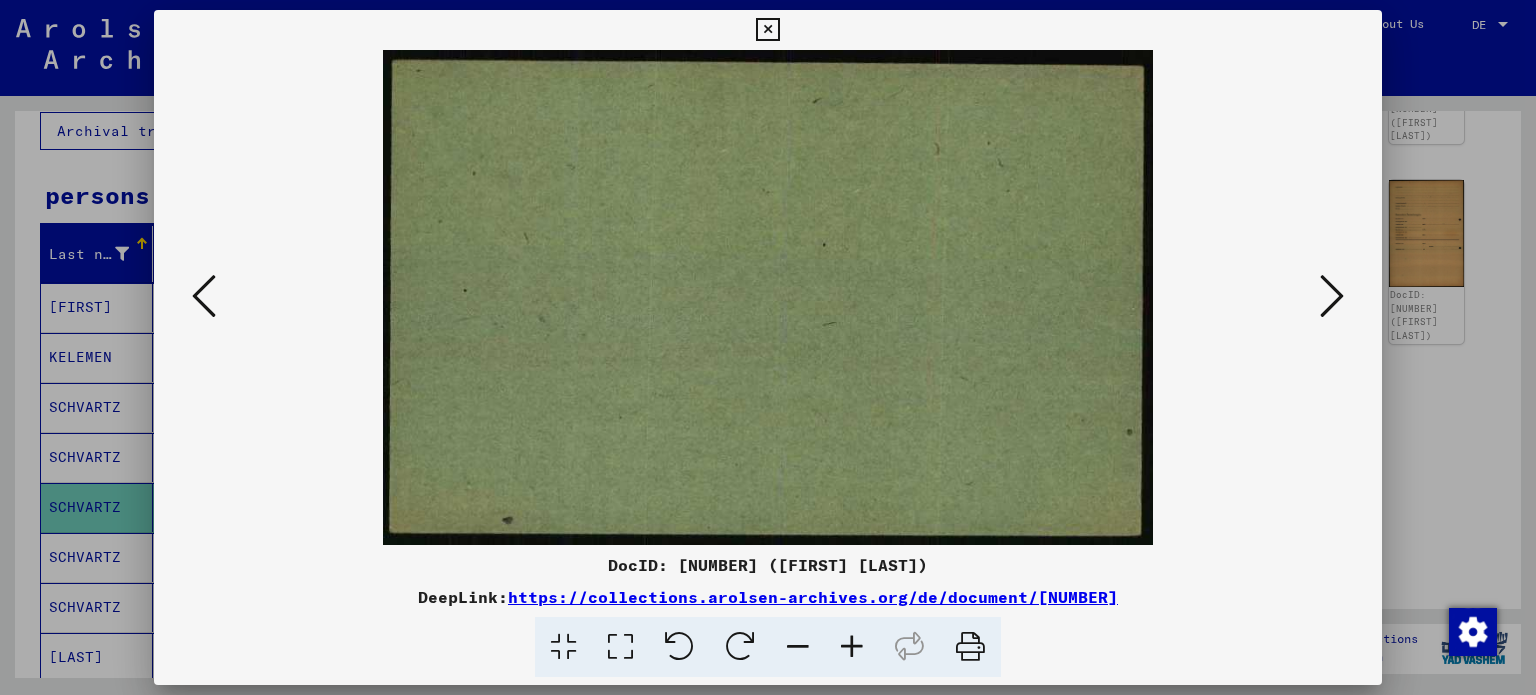 click at bounding box center [204, 296] 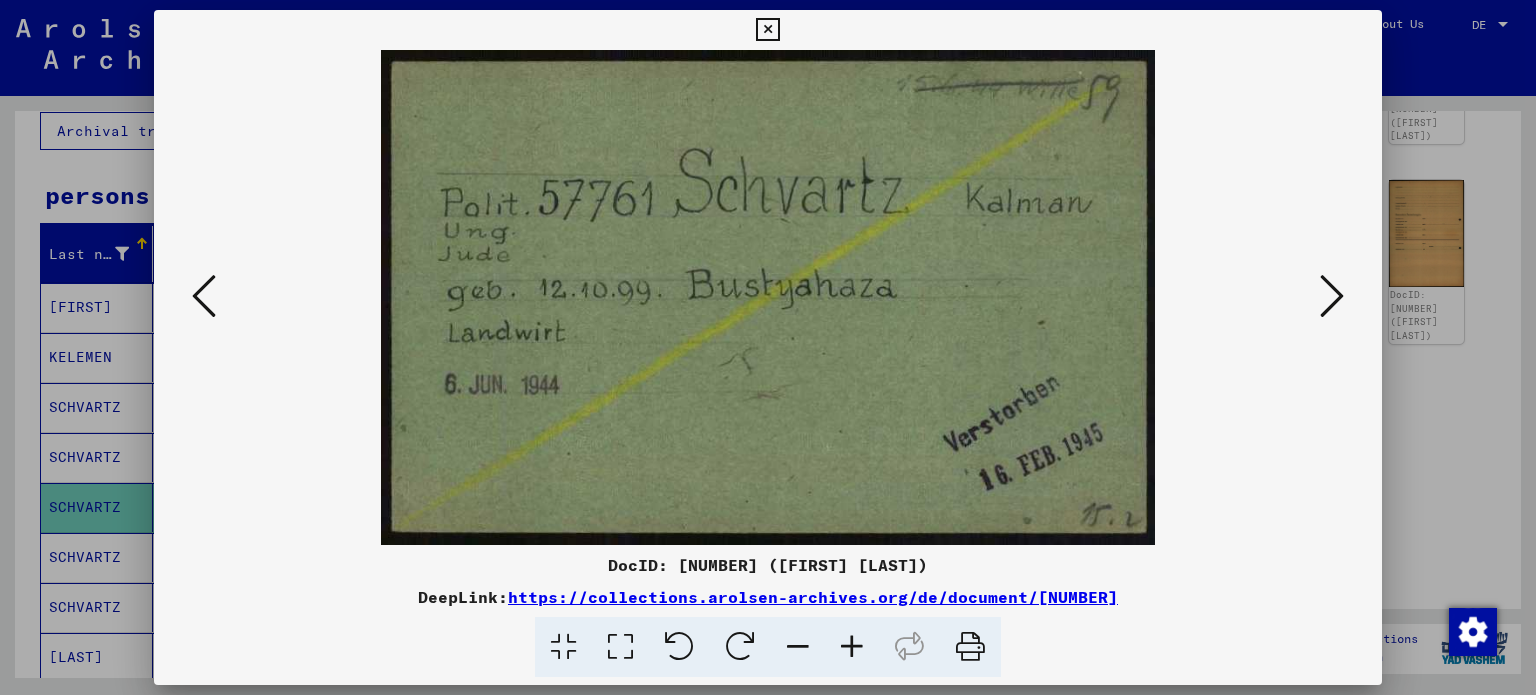 click at bounding box center (204, 296) 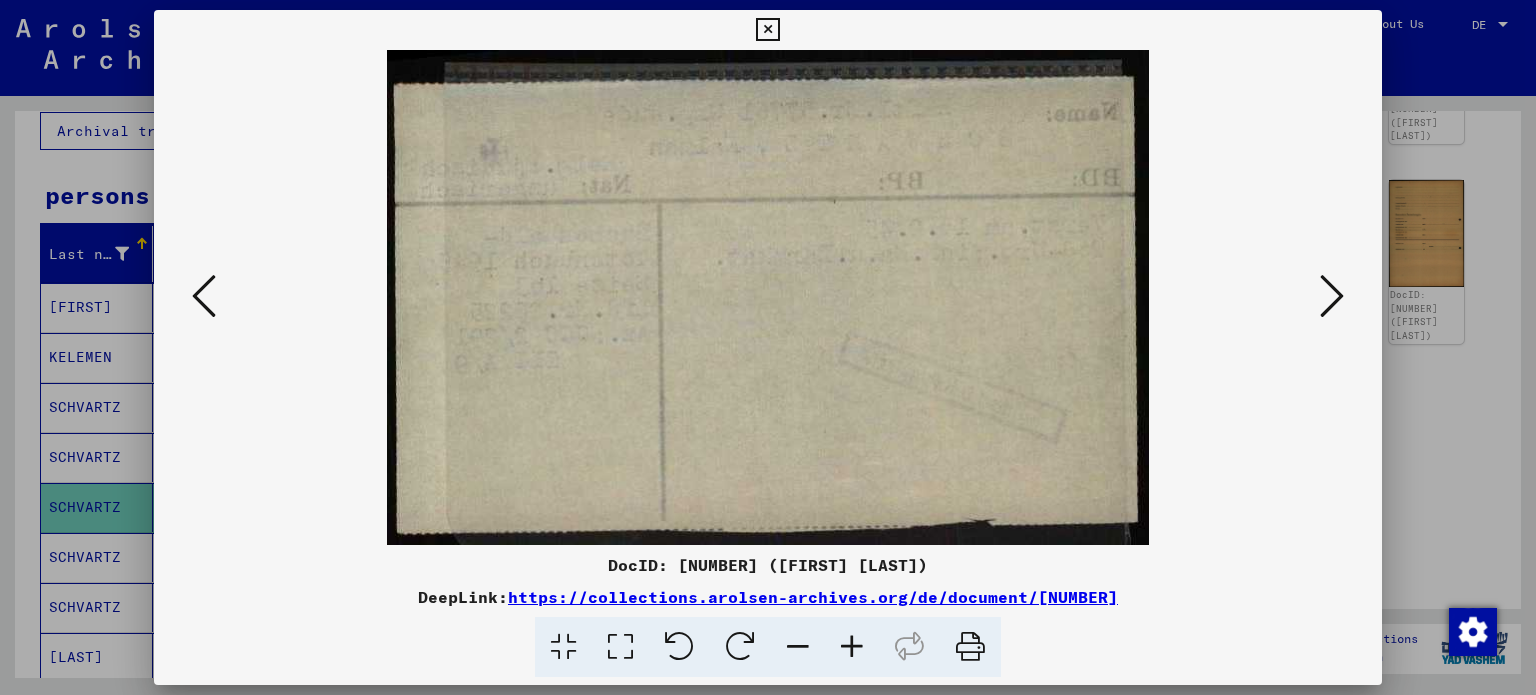 click at bounding box center [204, 296] 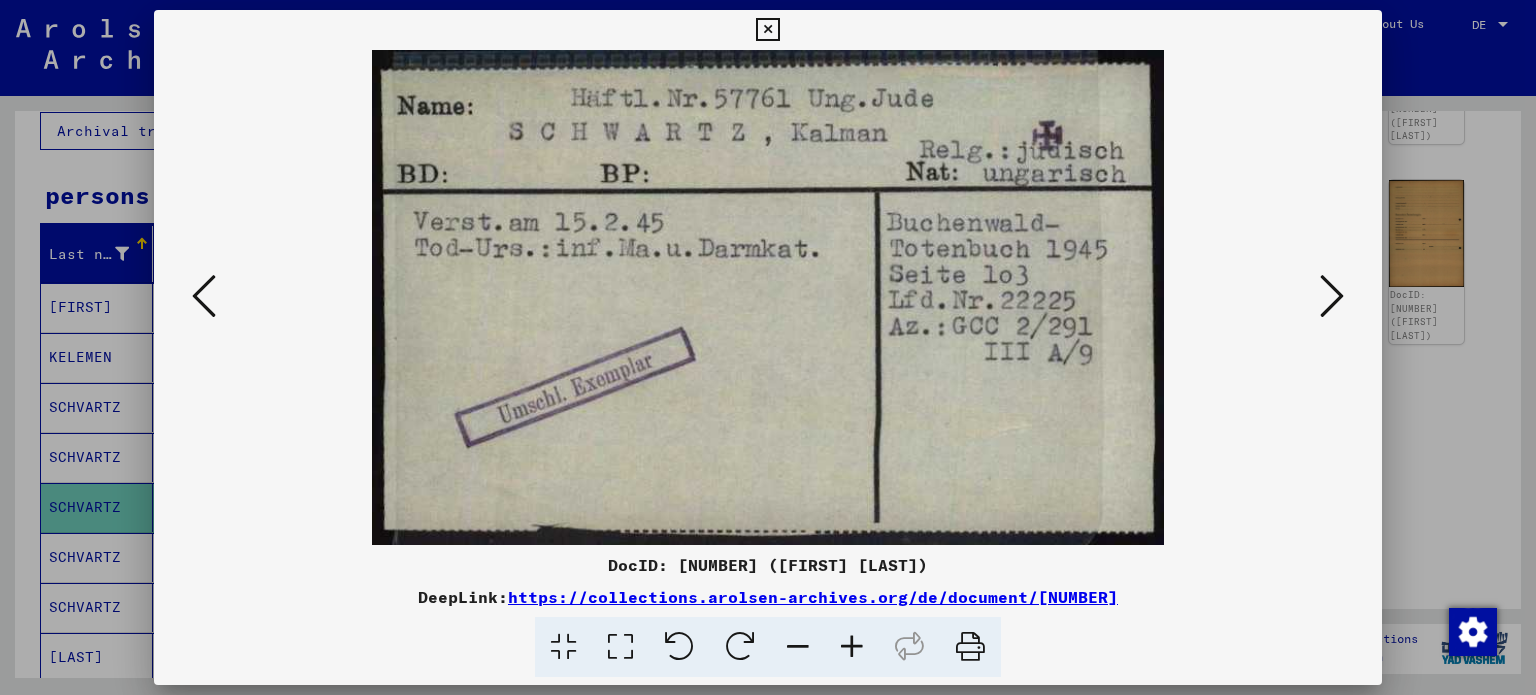 click at bounding box center (204, 296) 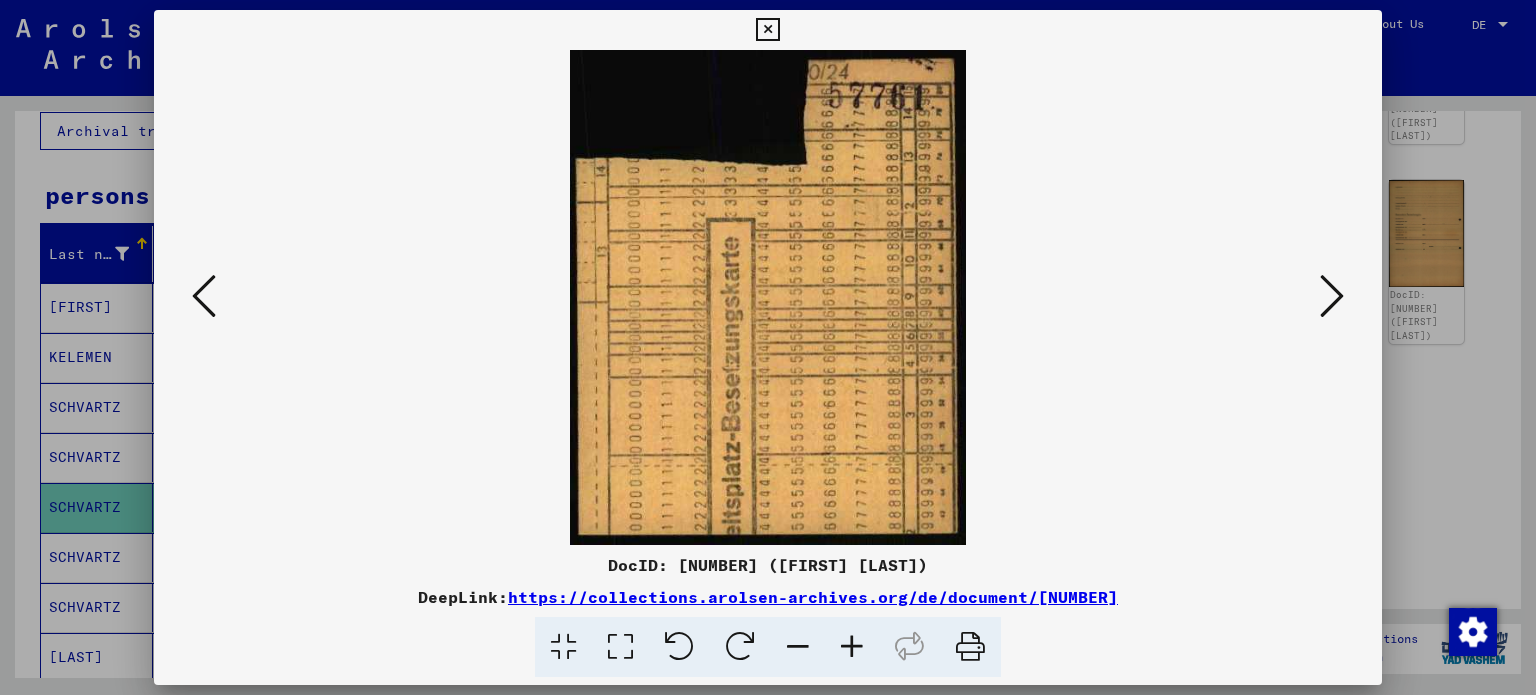 click at bounding box center [204, 296] 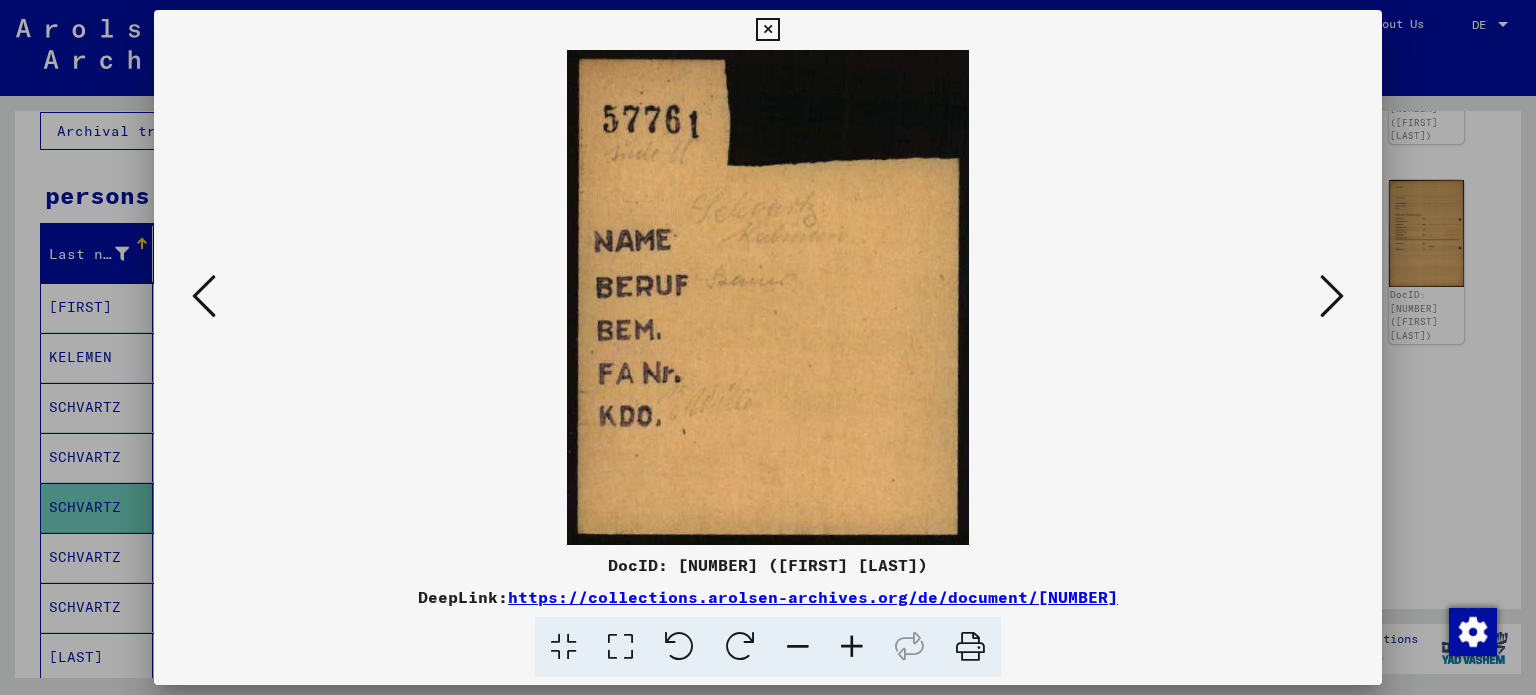 click at bounding box center [204, 296] 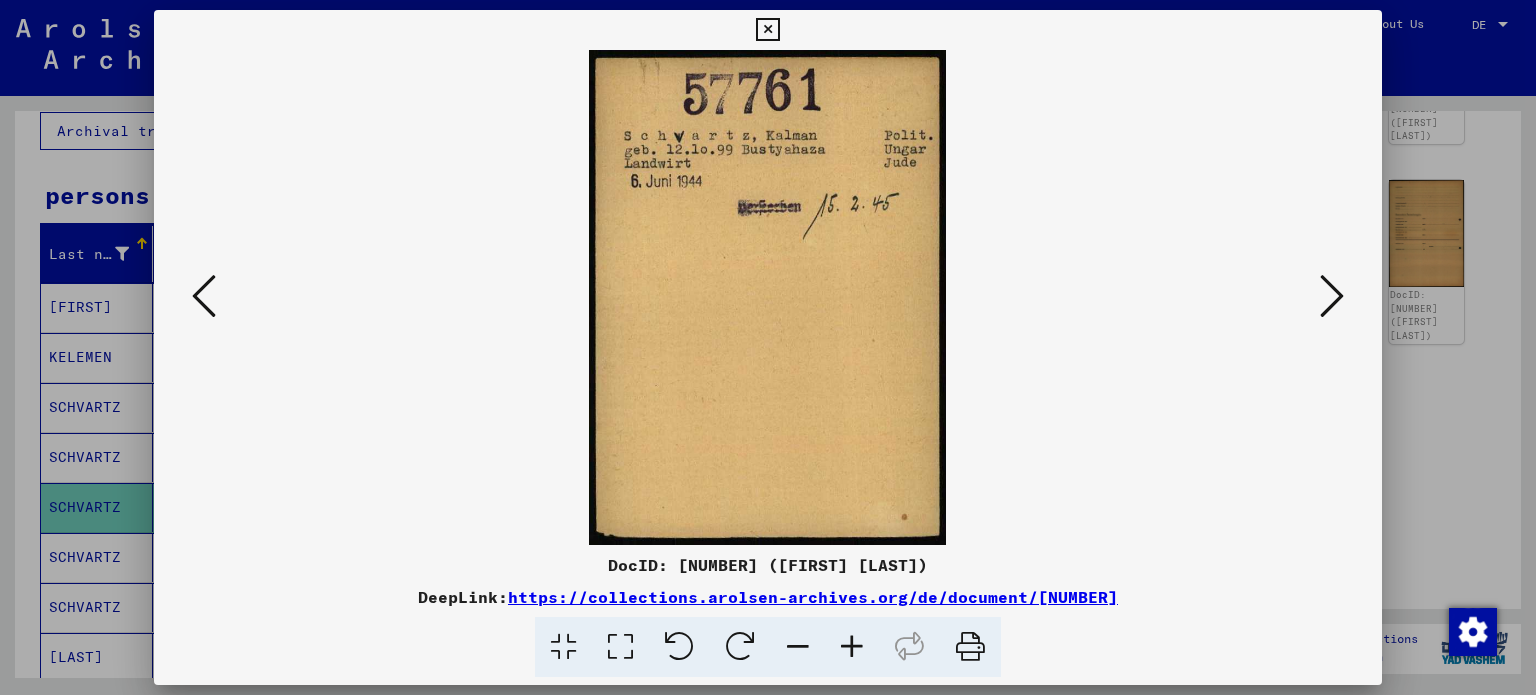 click at bounding box center [204, 296] 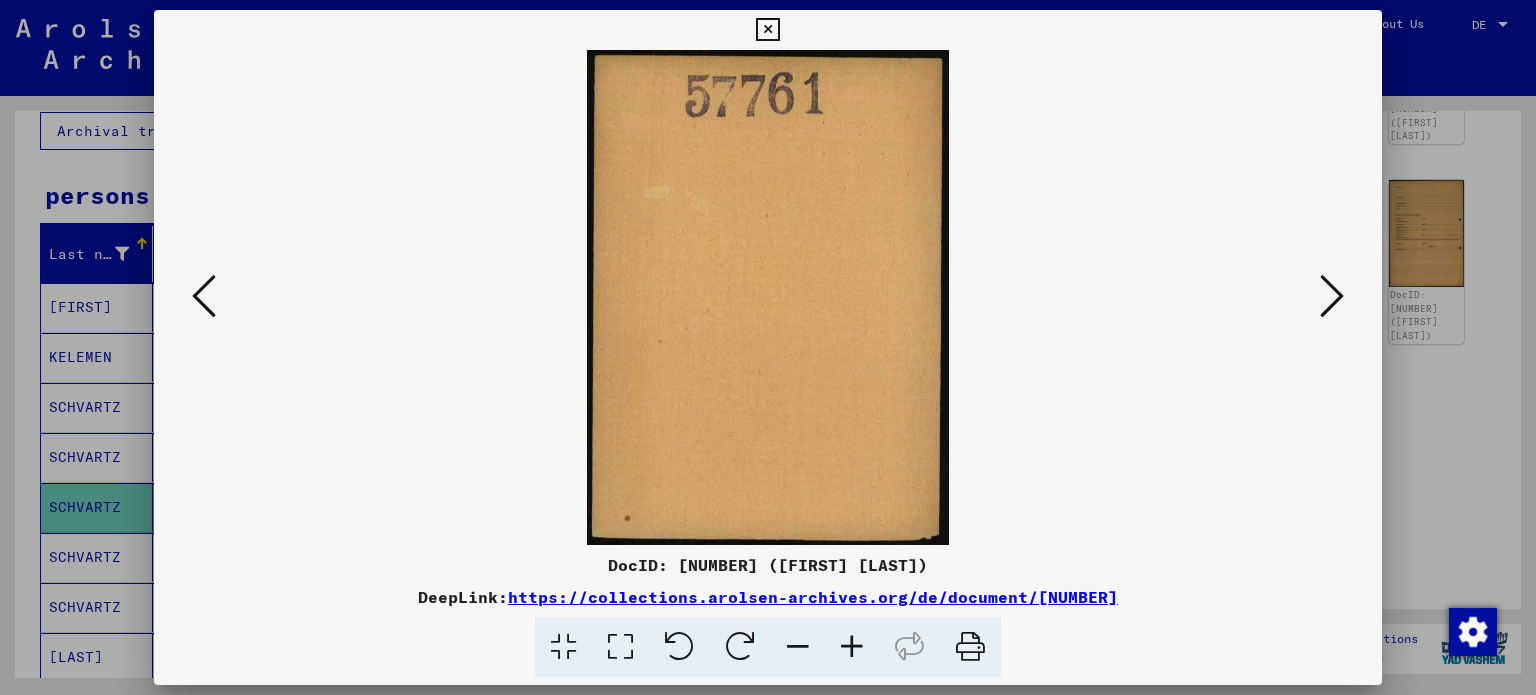 click at bounding box center [204, 296] 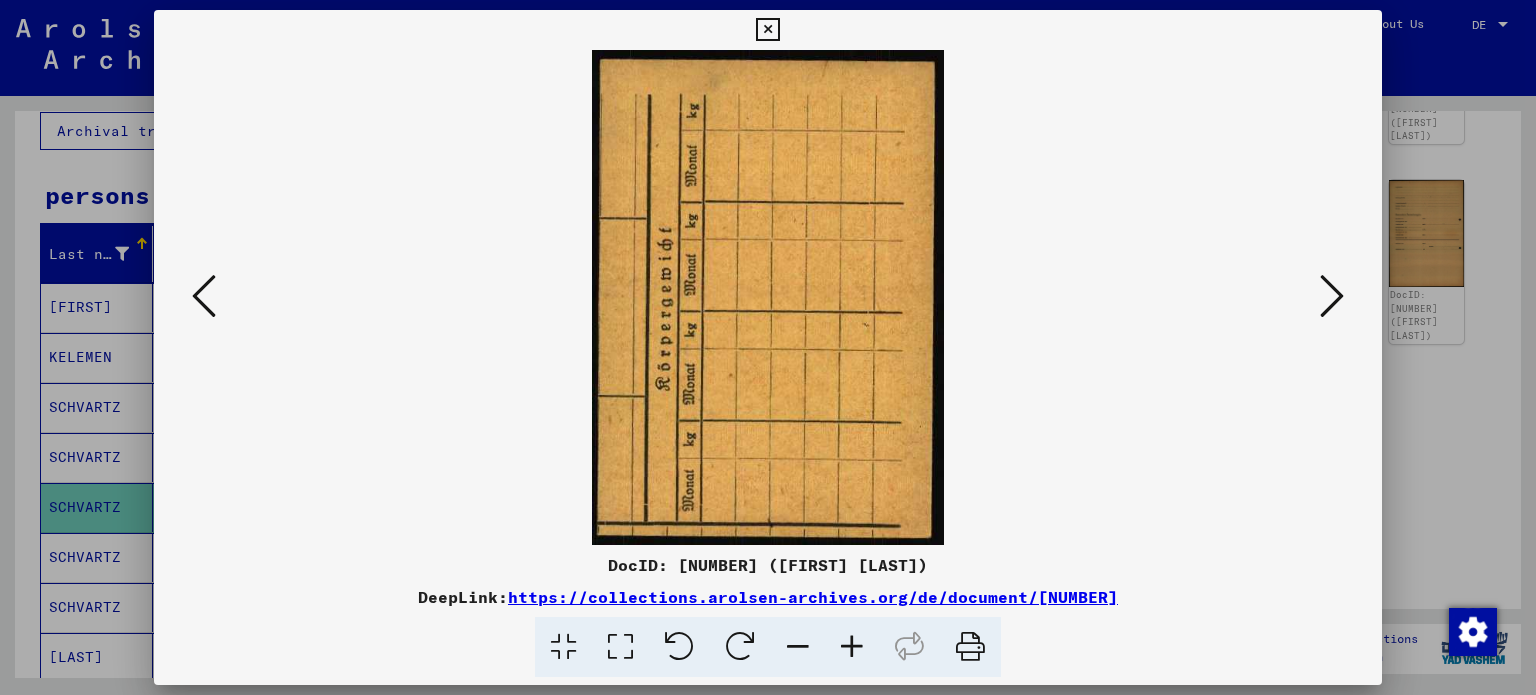 click at bounding box center (204, 296) 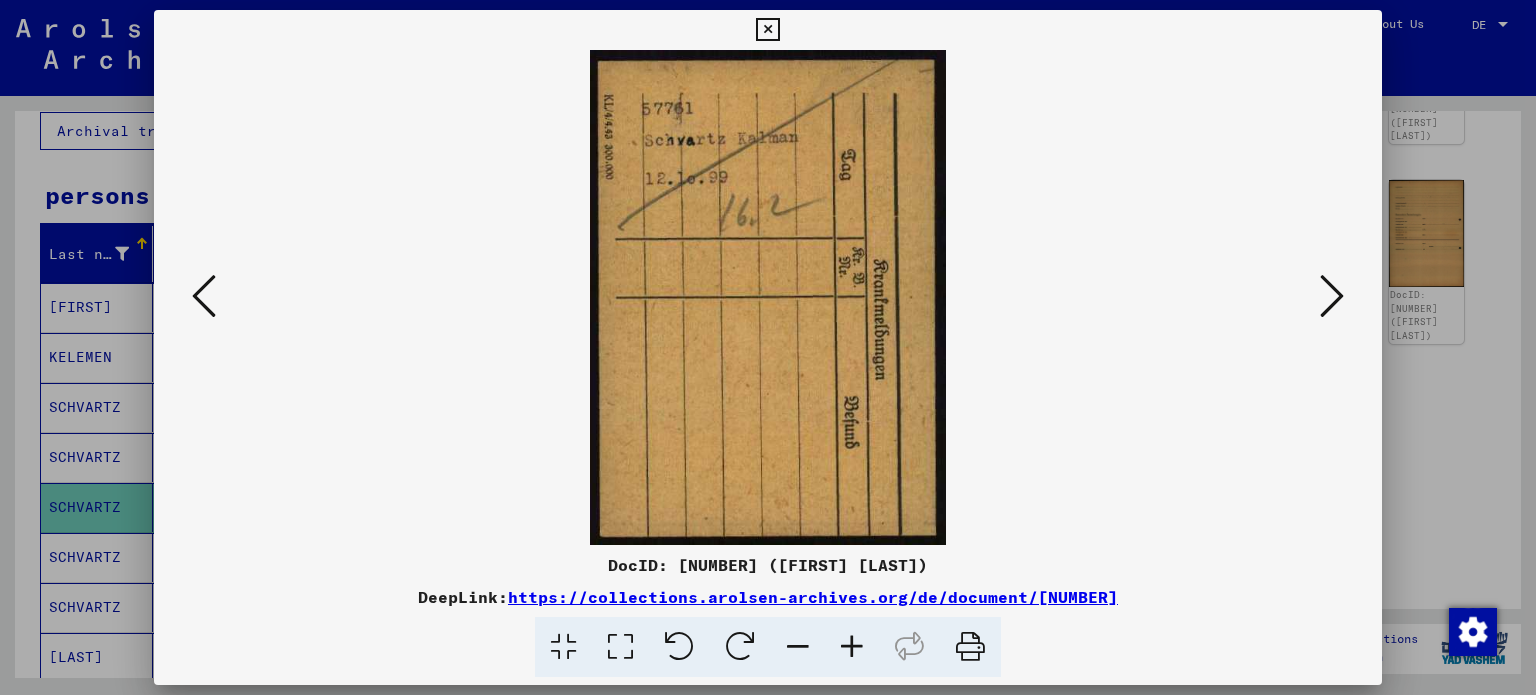 click at bounding box center (204, 296) 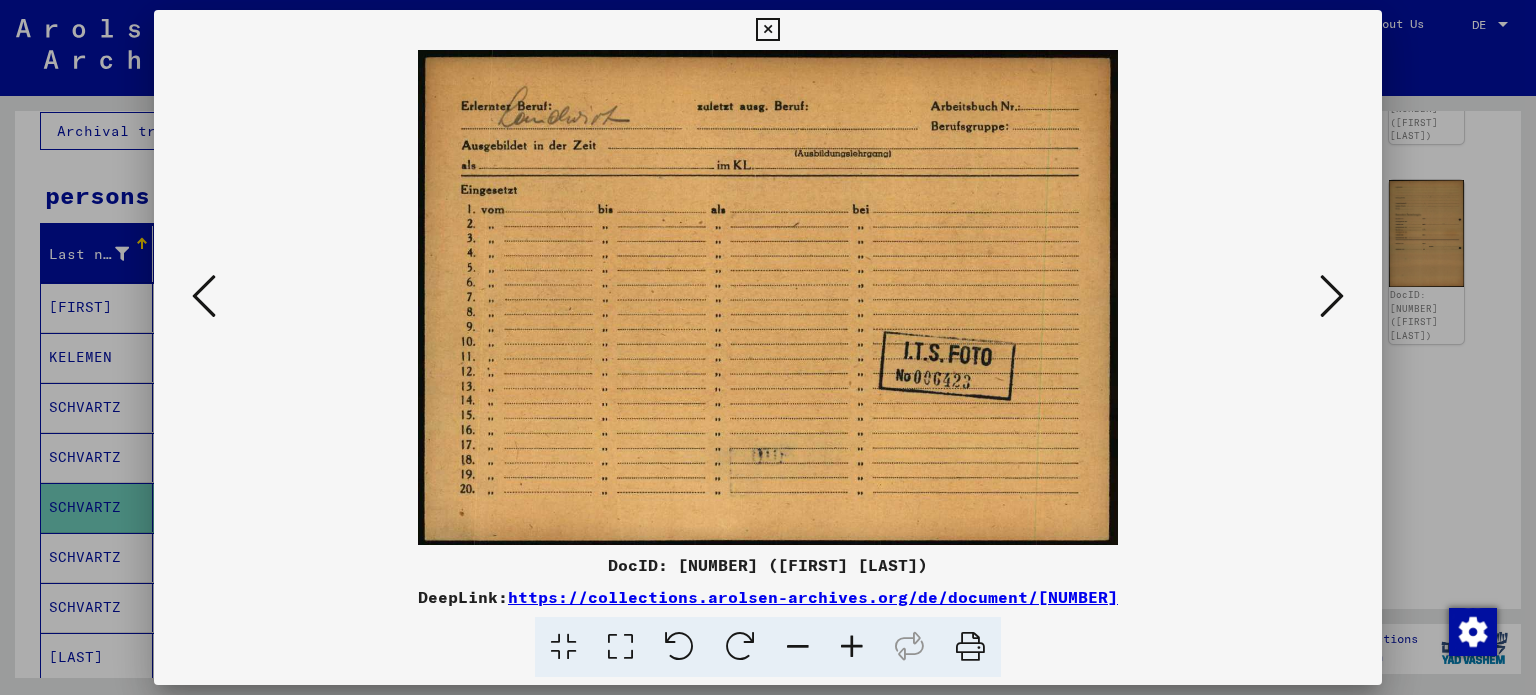 click at bounding box center [204, 296] 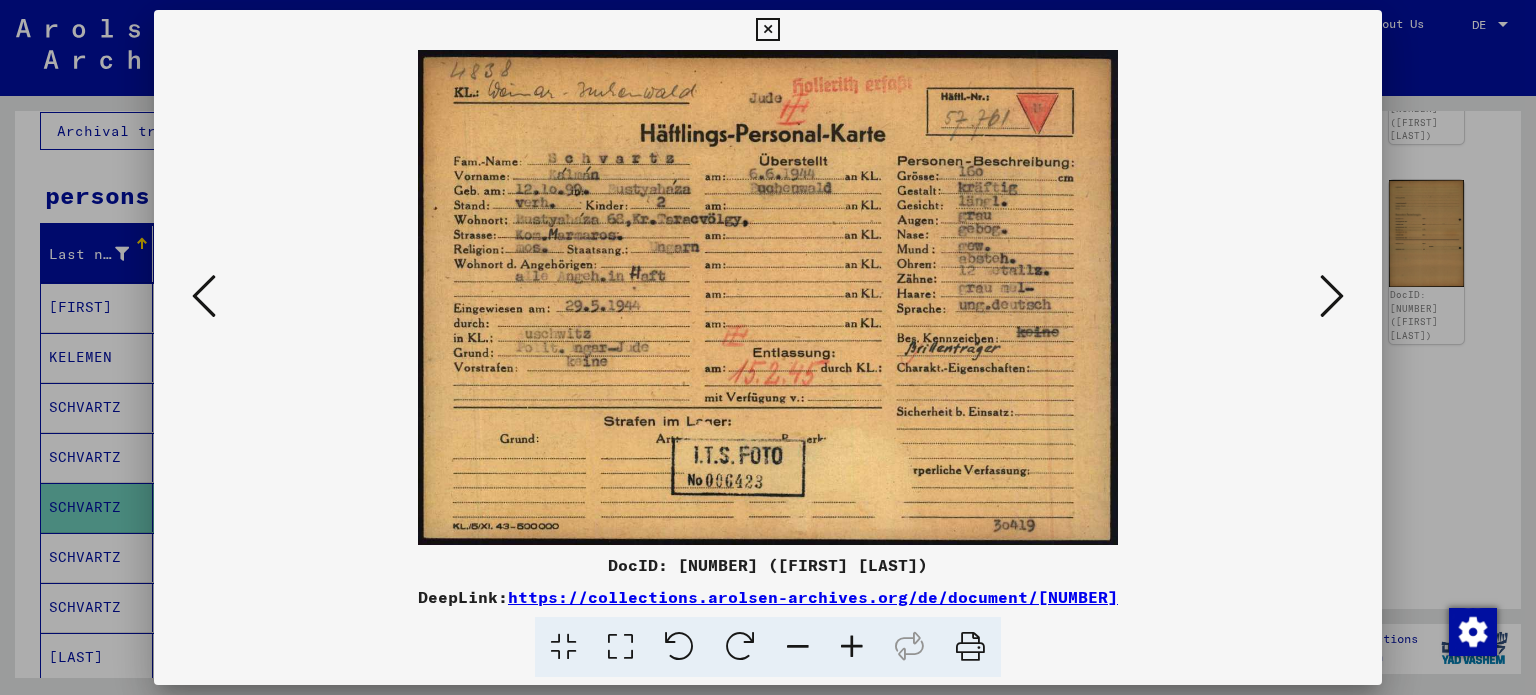 click at bounding box center [767, 30] 